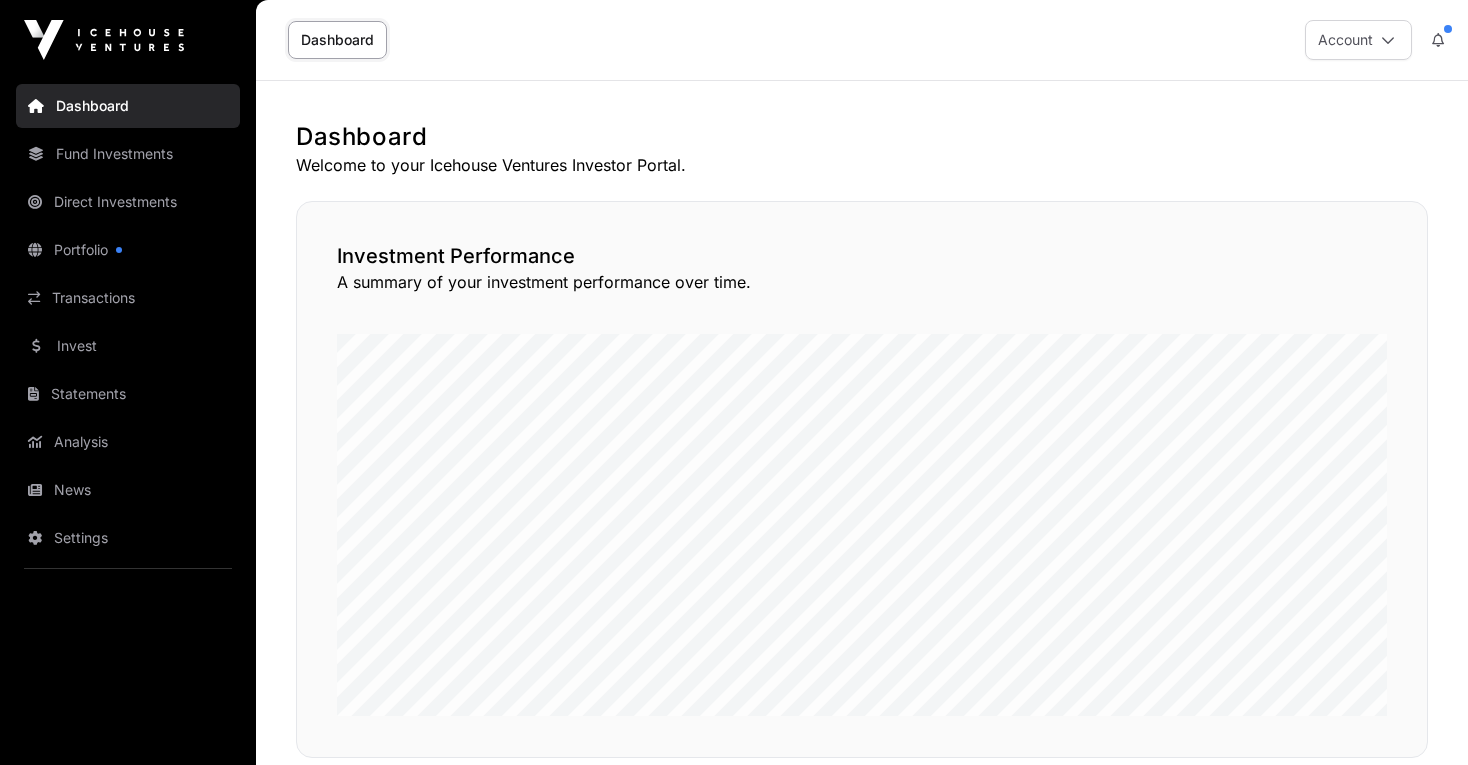 scroll, scrollTop: 0, scrollLeft: 0, axis: both 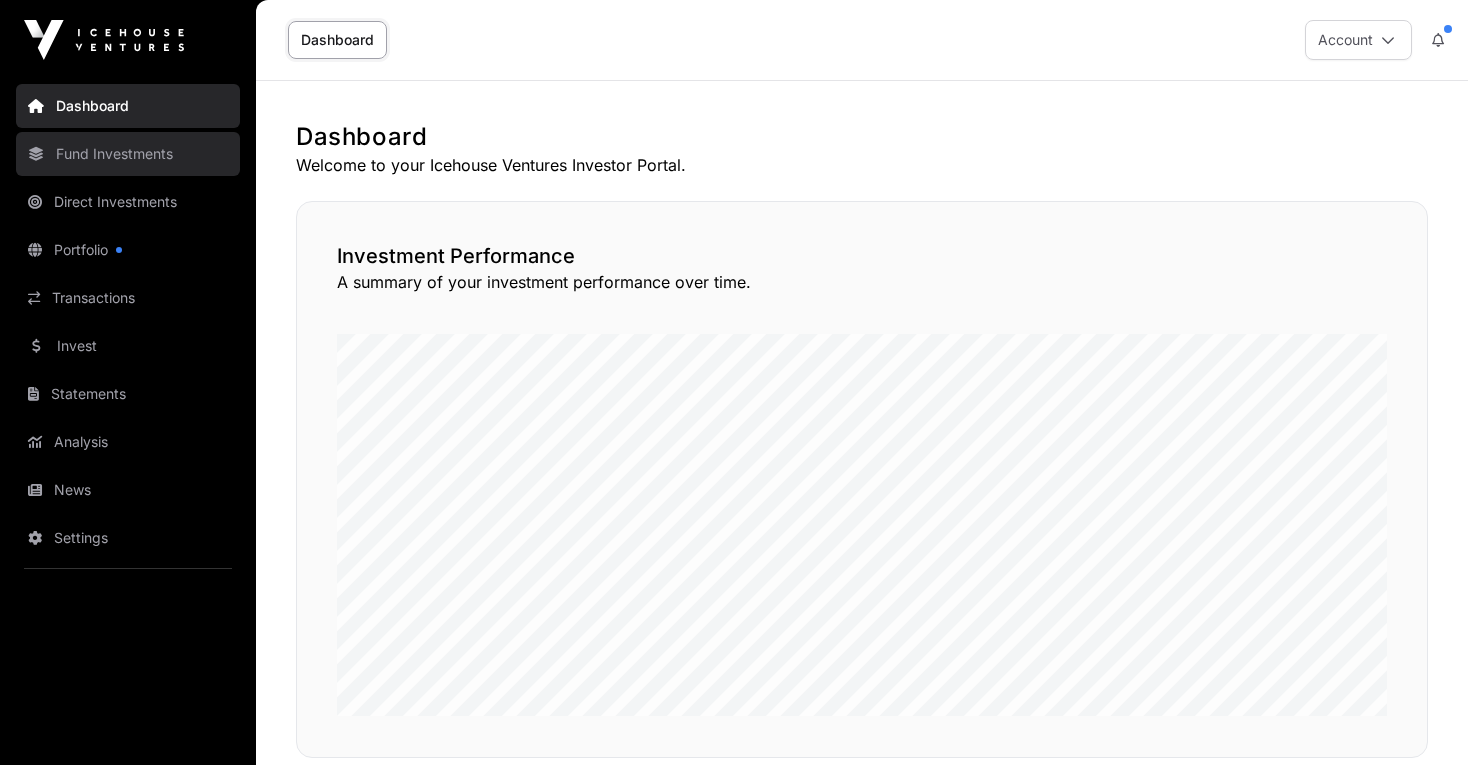 click on "Fund Investments" 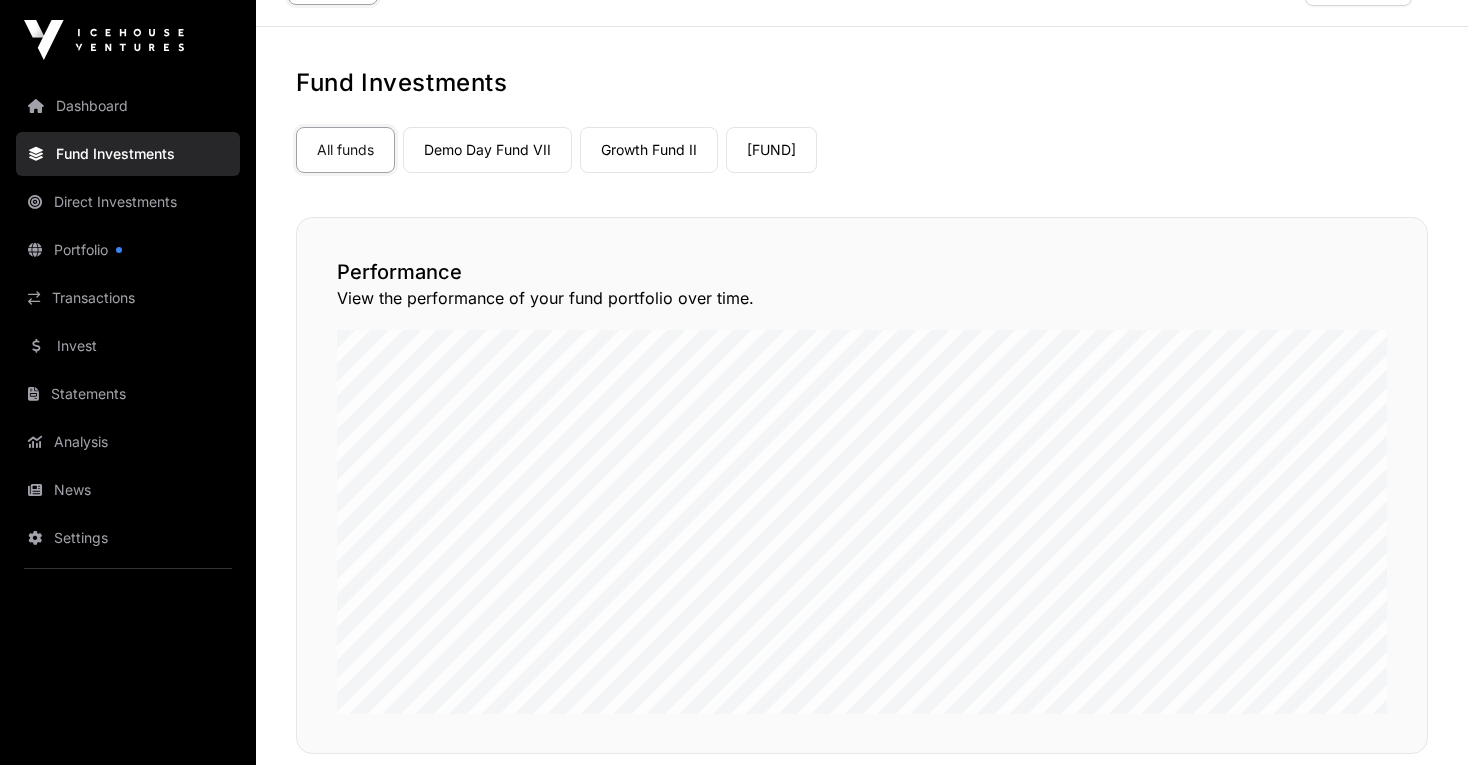 scroll, scrollTop: 55, scrollLeft: 0, axis: vertical 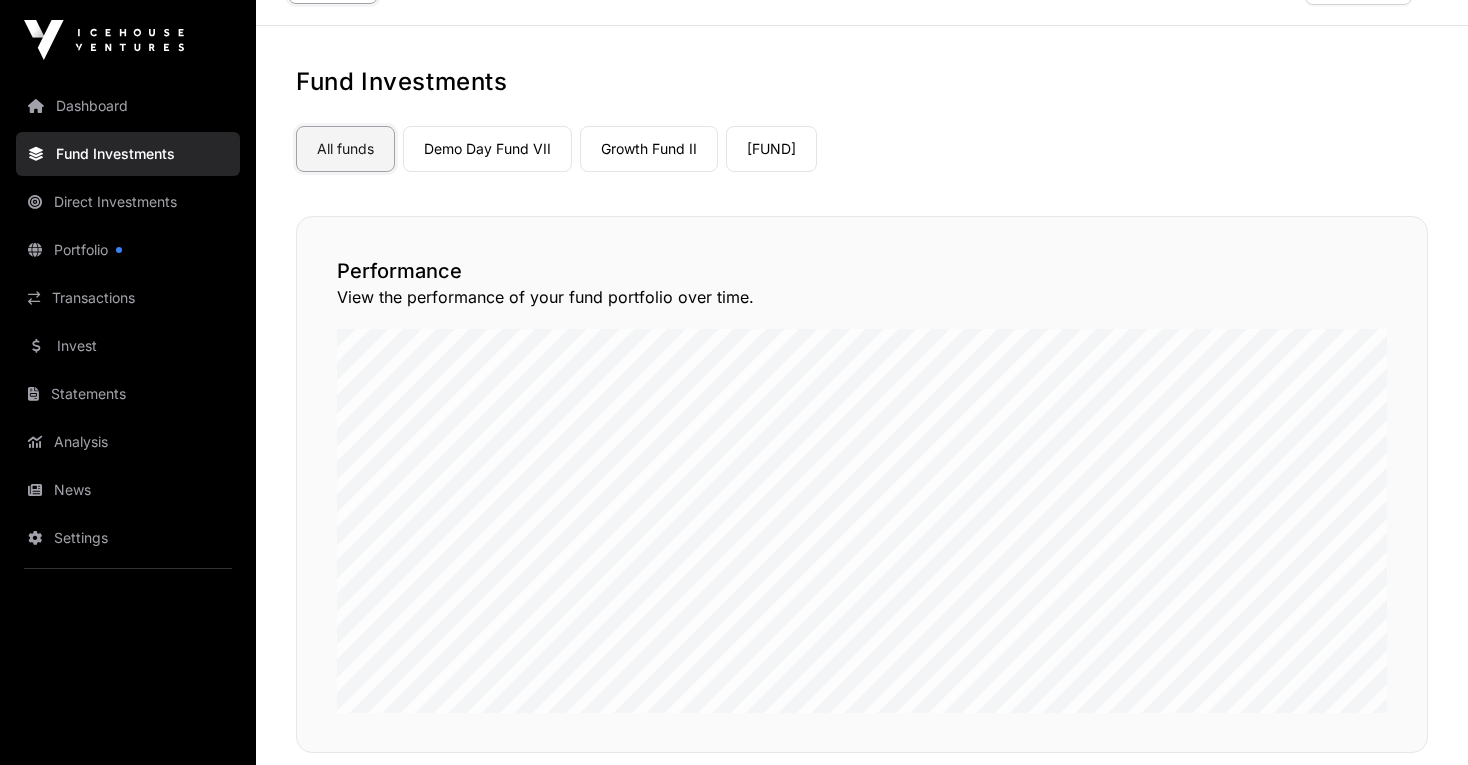 click on "All funds" 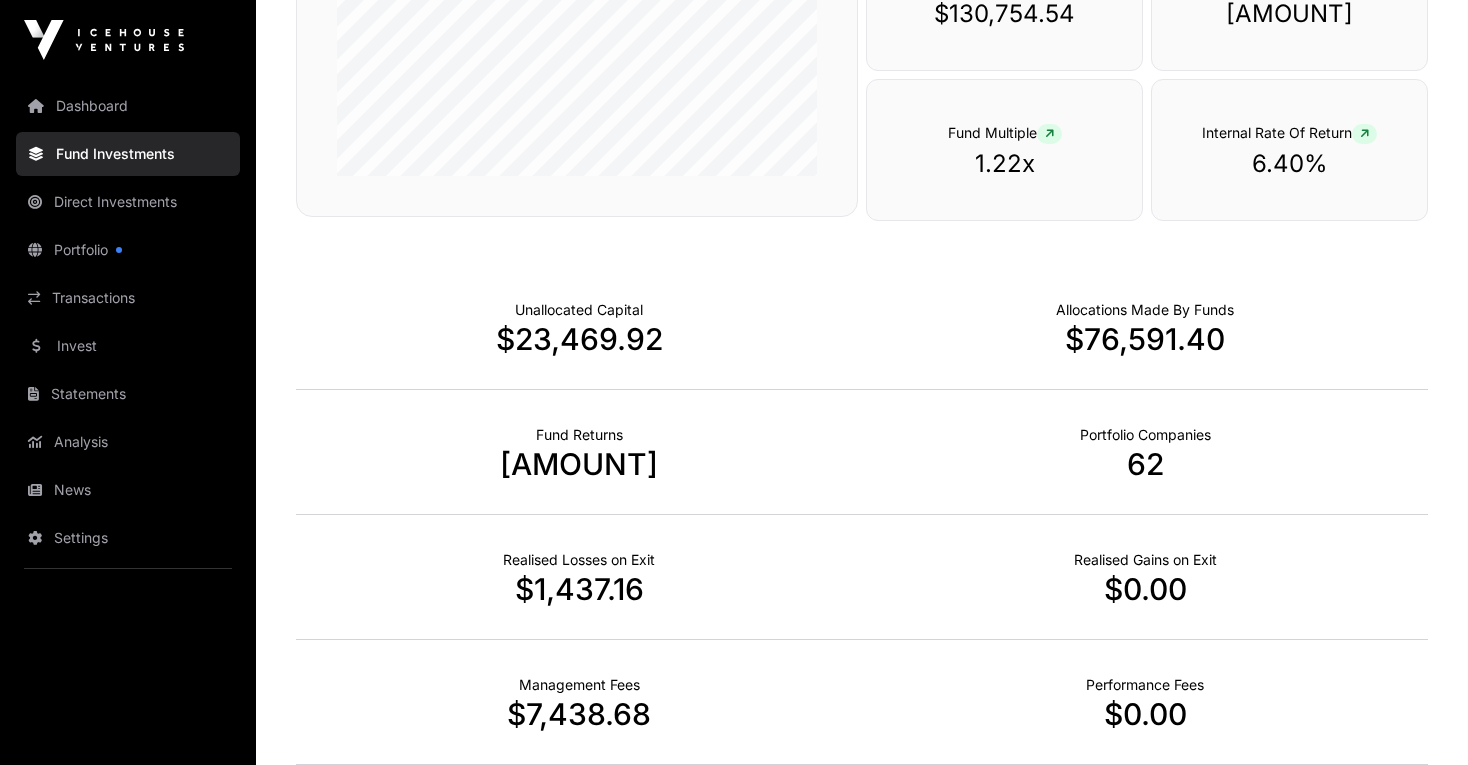 scroll, scrollTop: 1076, scrollLeft: 0, axis: vertical 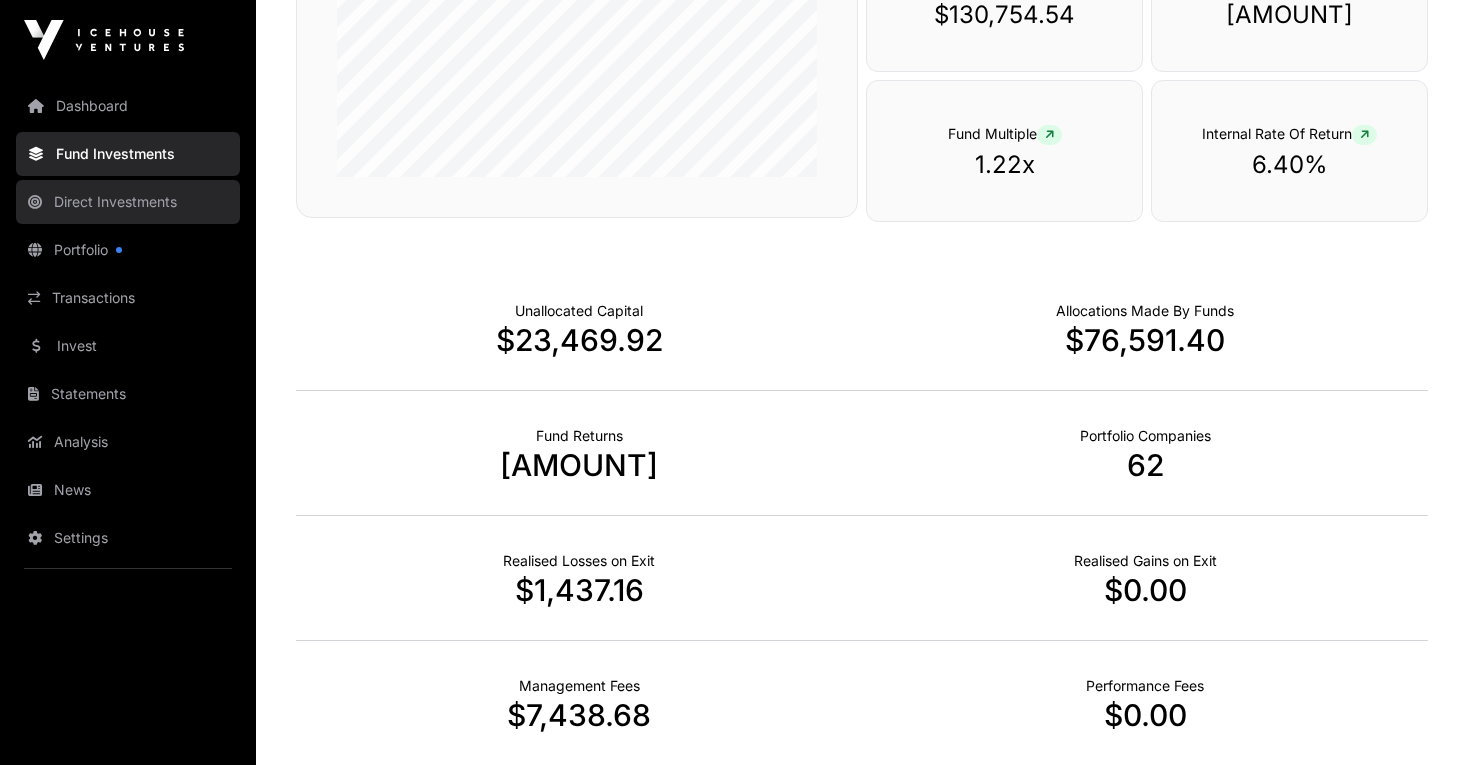 click on "Direct Investments" 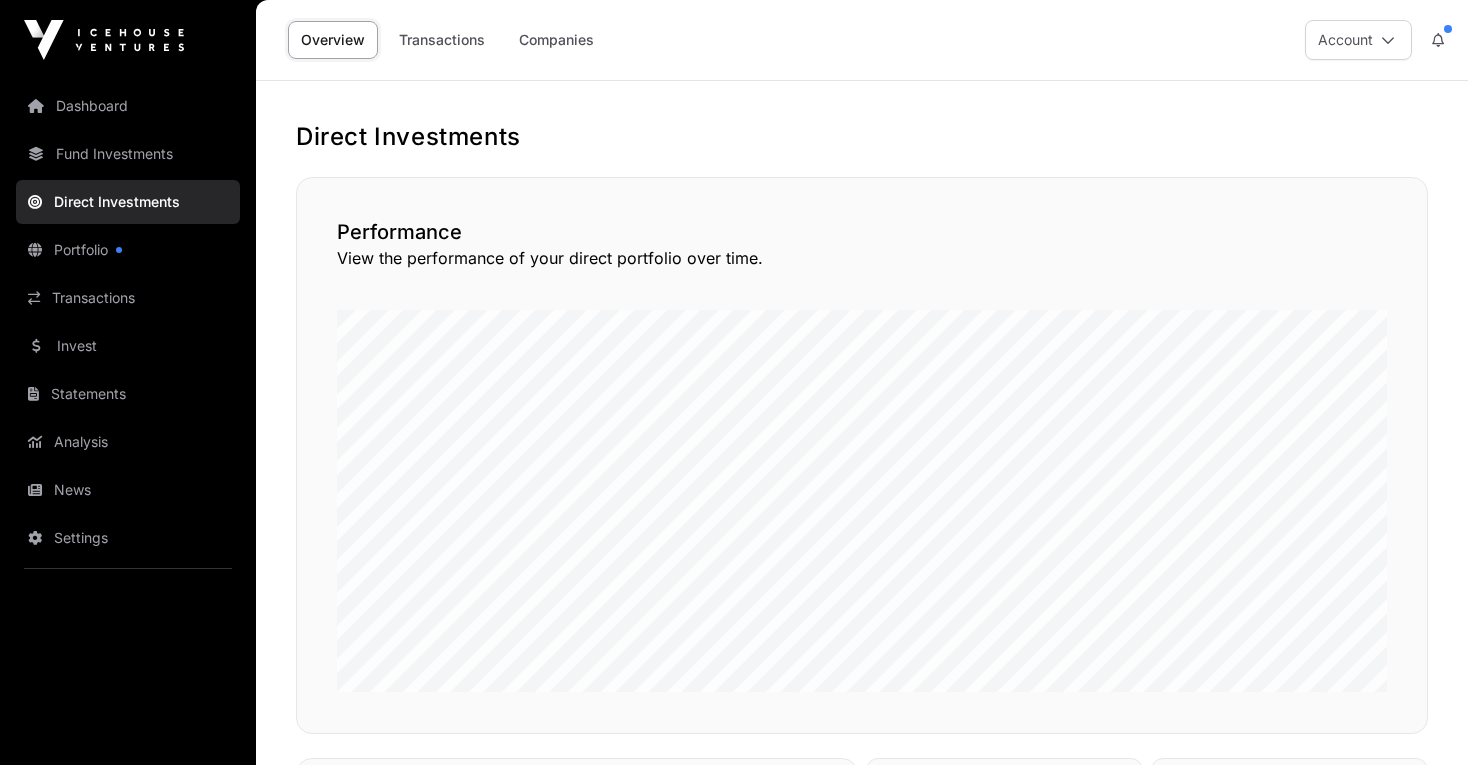 scroll, scrollTop: 0, scrollLeft: 0, axis: both 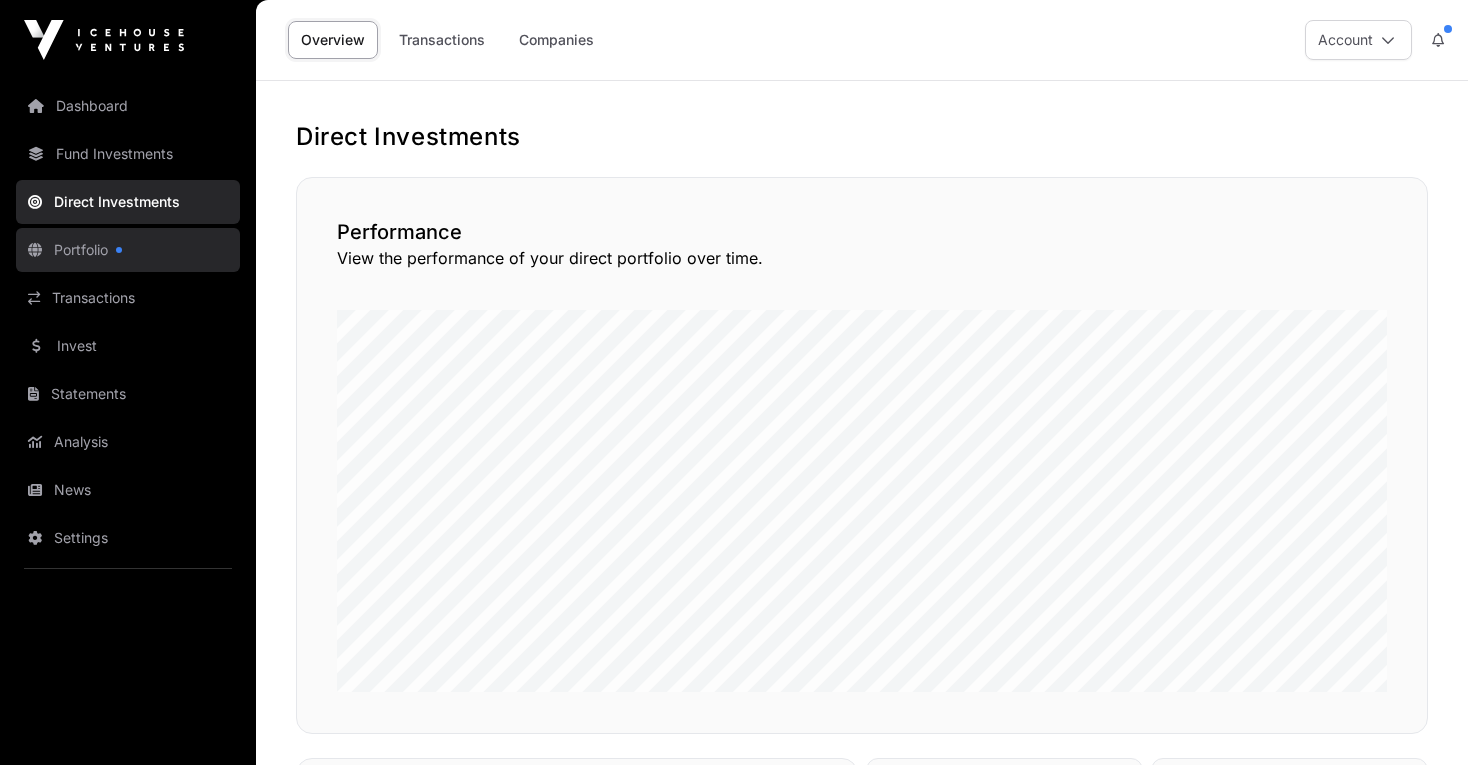 click on "Portfolio" 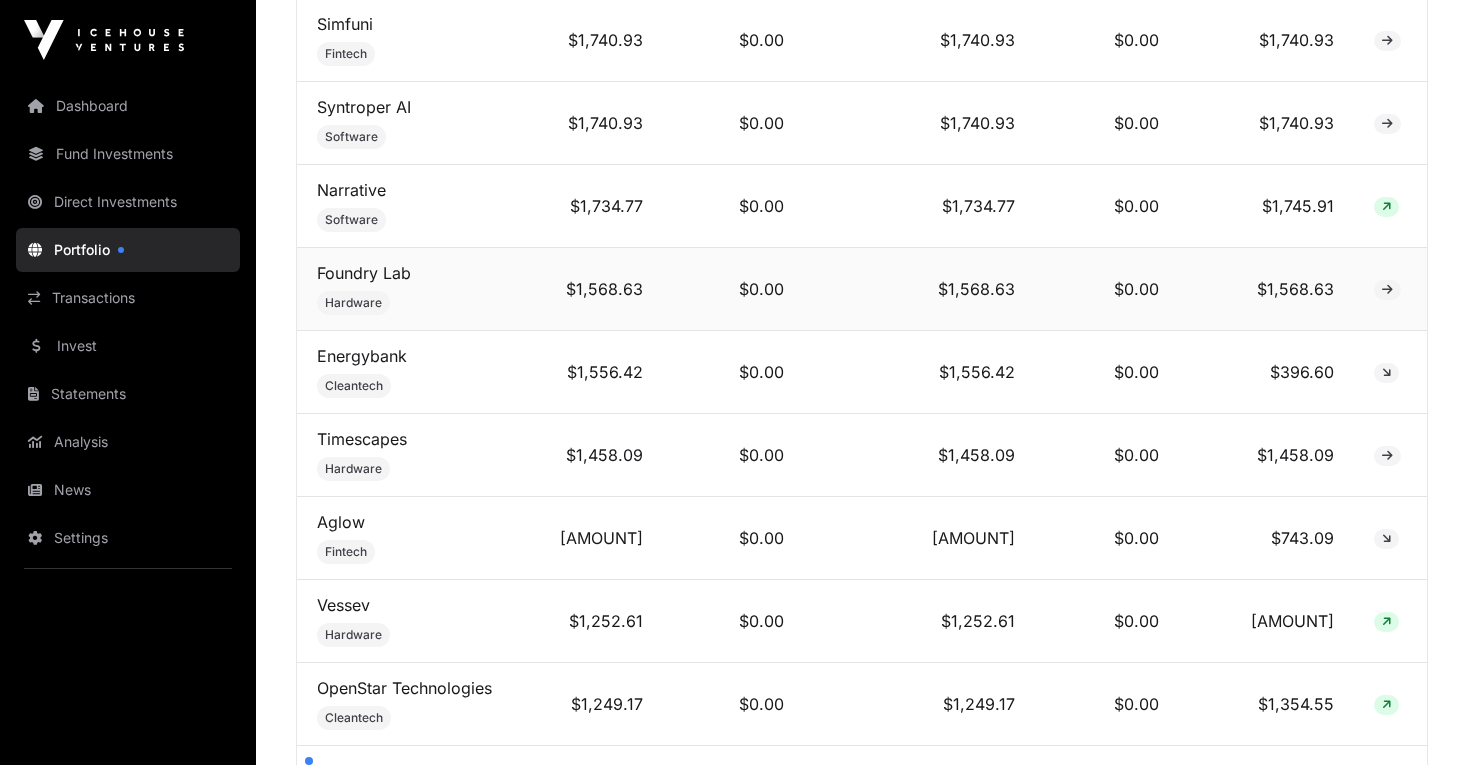scroll, scrollTop: 2065, scrollLeft: 0, axis: vertical 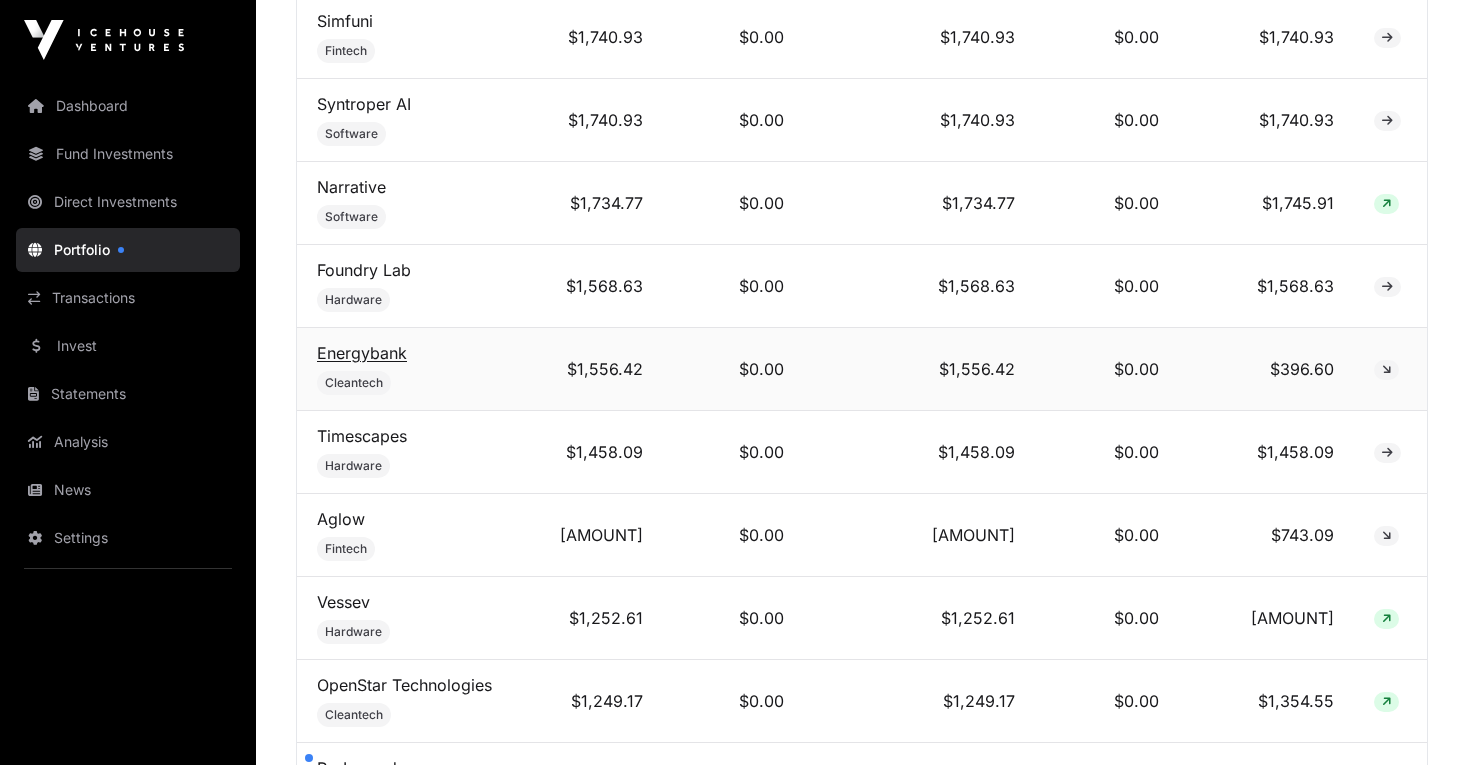 click on "Energybank" 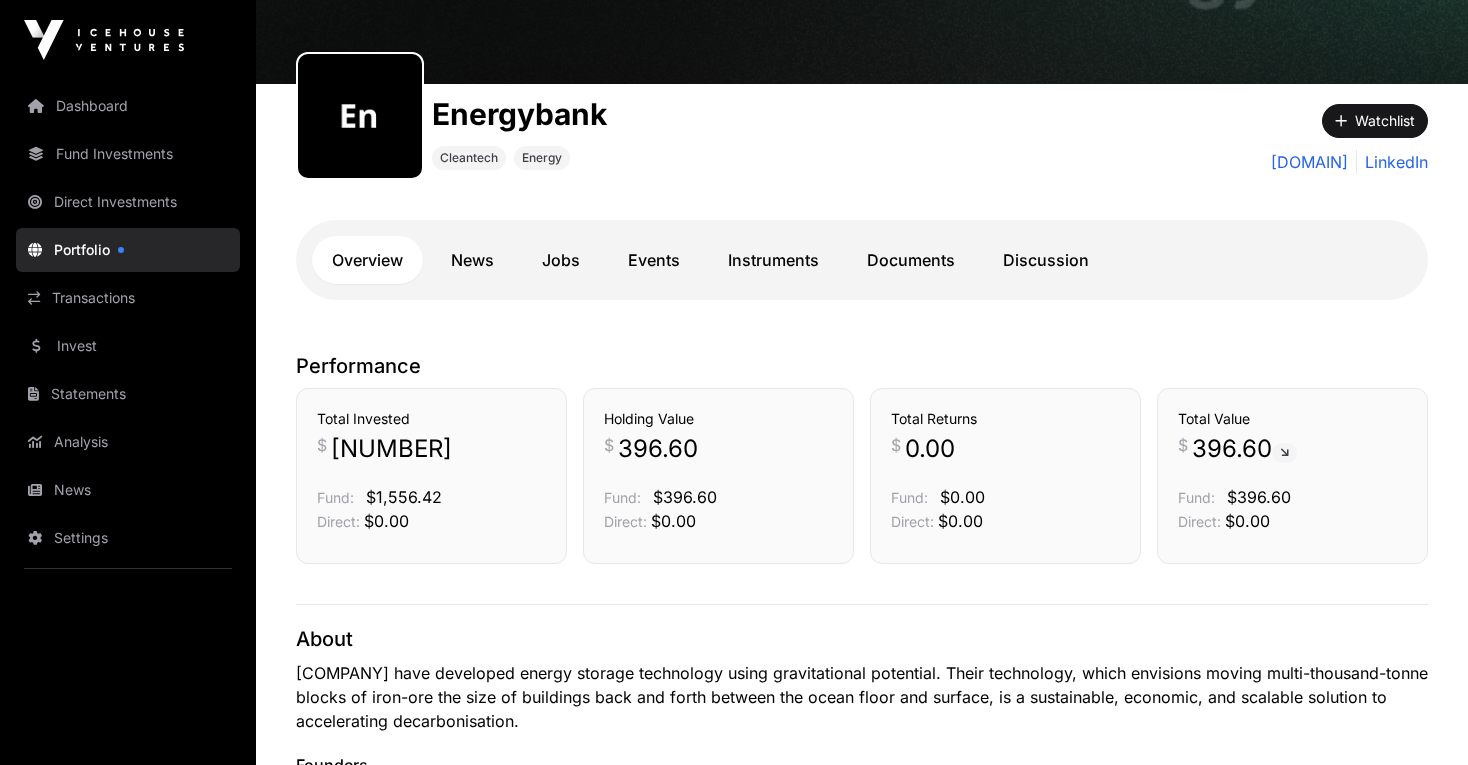 scroll, scrollTop: 184, scrollLeft: 0, axis: vertical 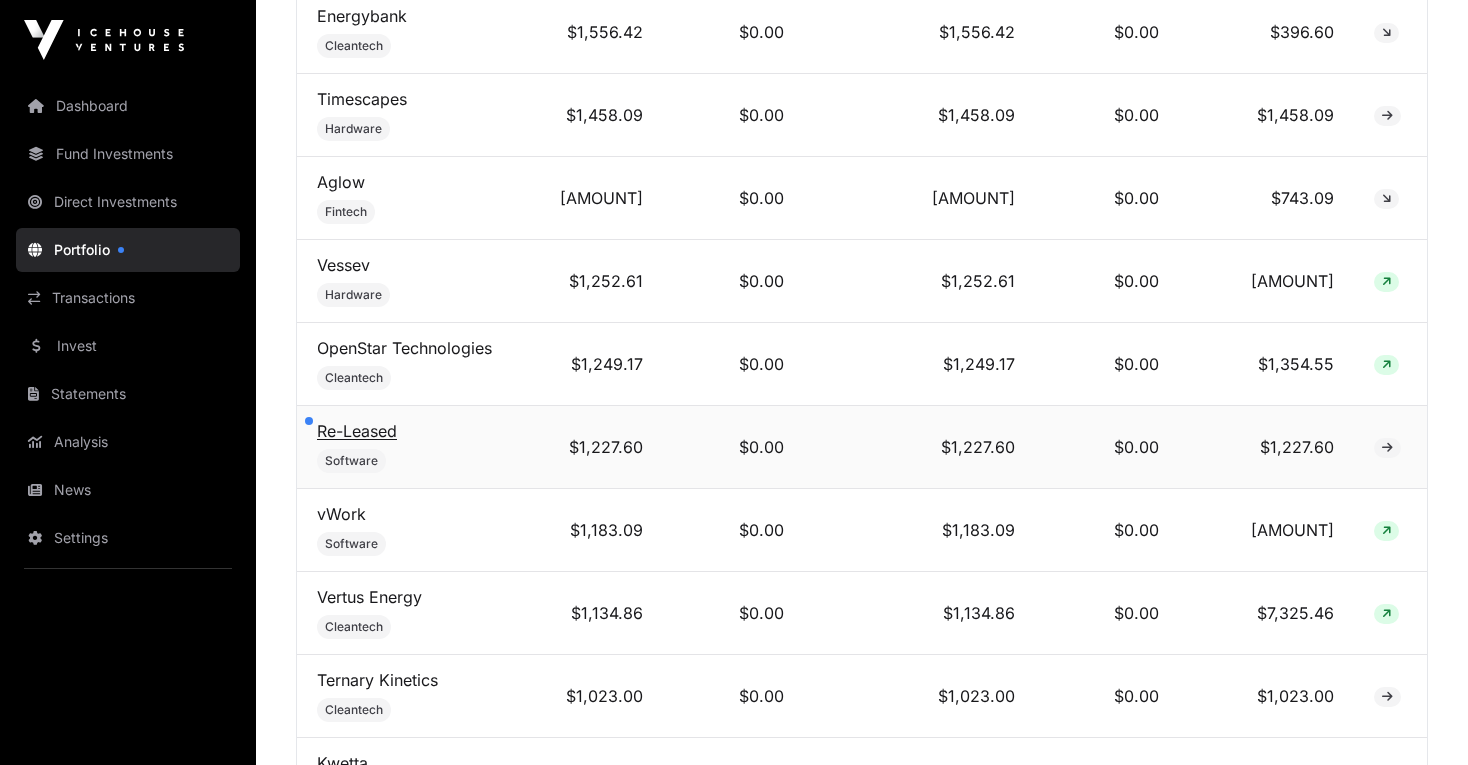 click on "Re-Leased" 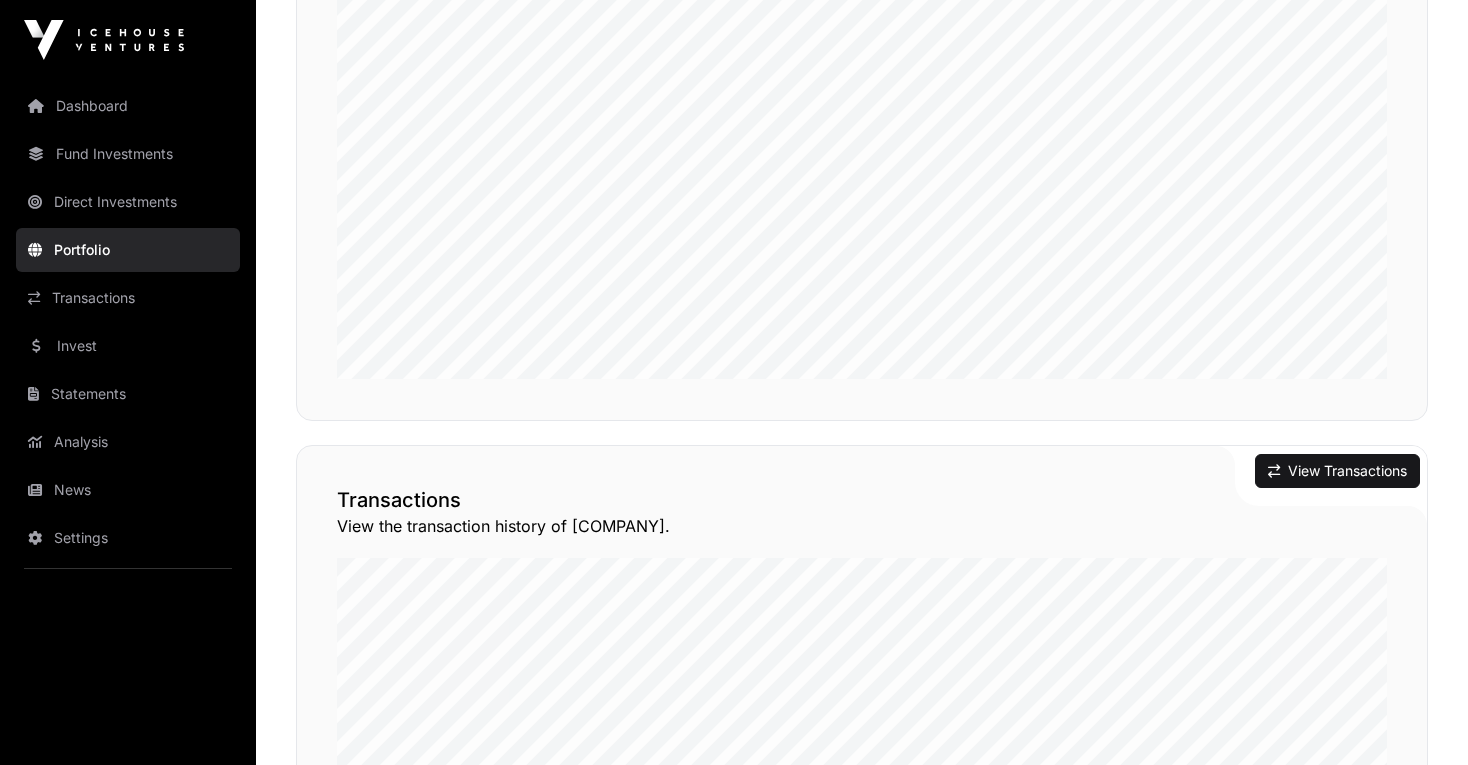 scroll, scrollTop: 1054, scrollLeft: 0, axis: vertical 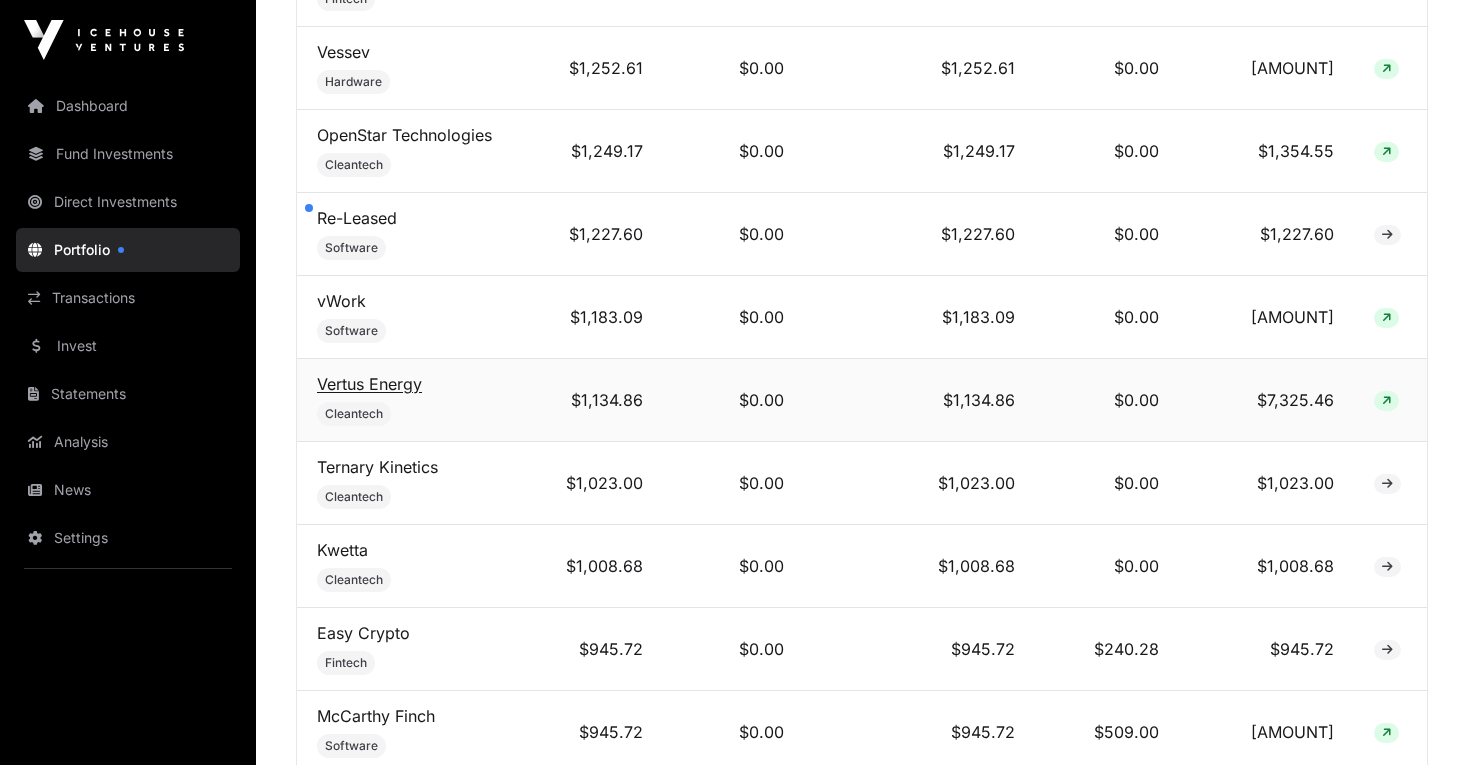 click on "Vertus Energy" 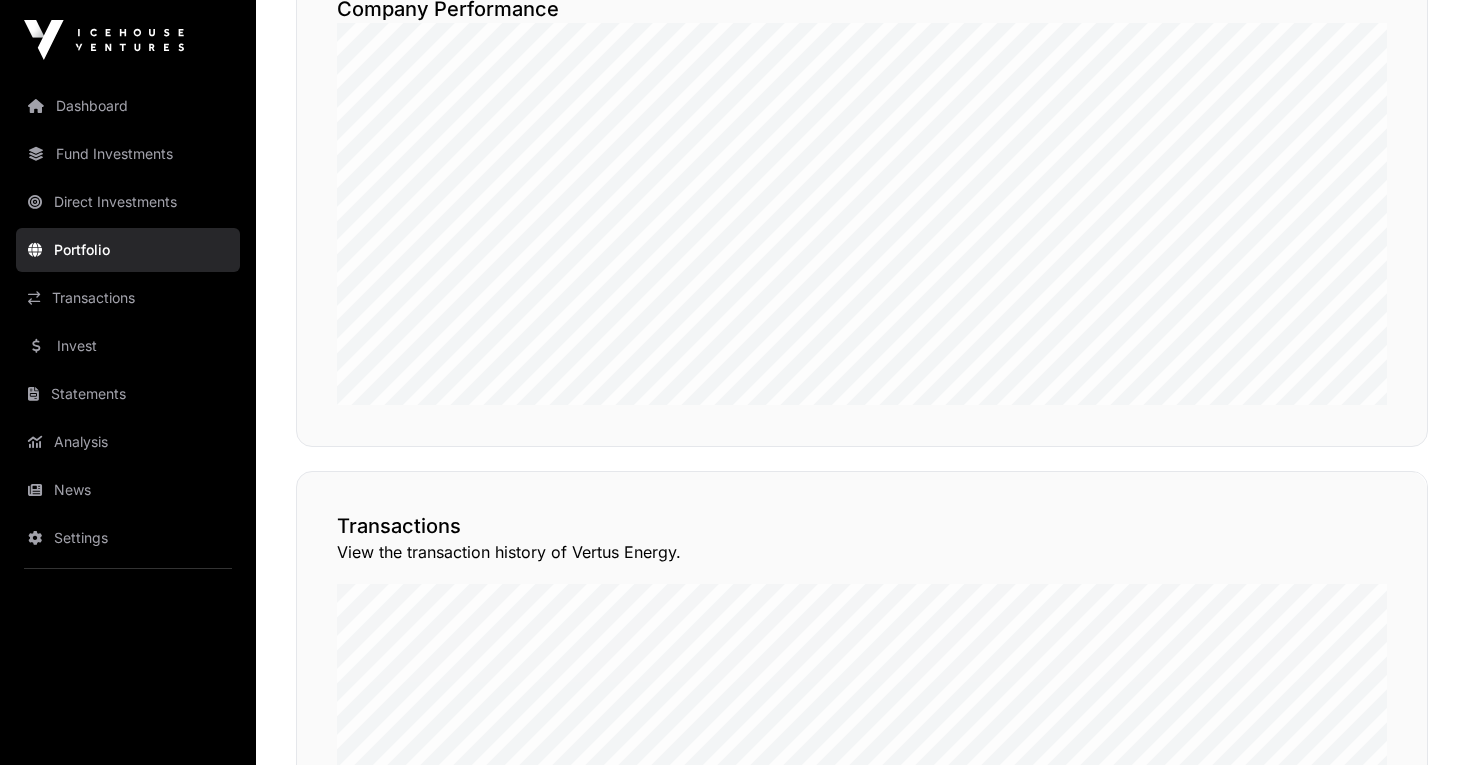scroll, scrollTop: 1091, scrollLeft: 0, axis: vertical 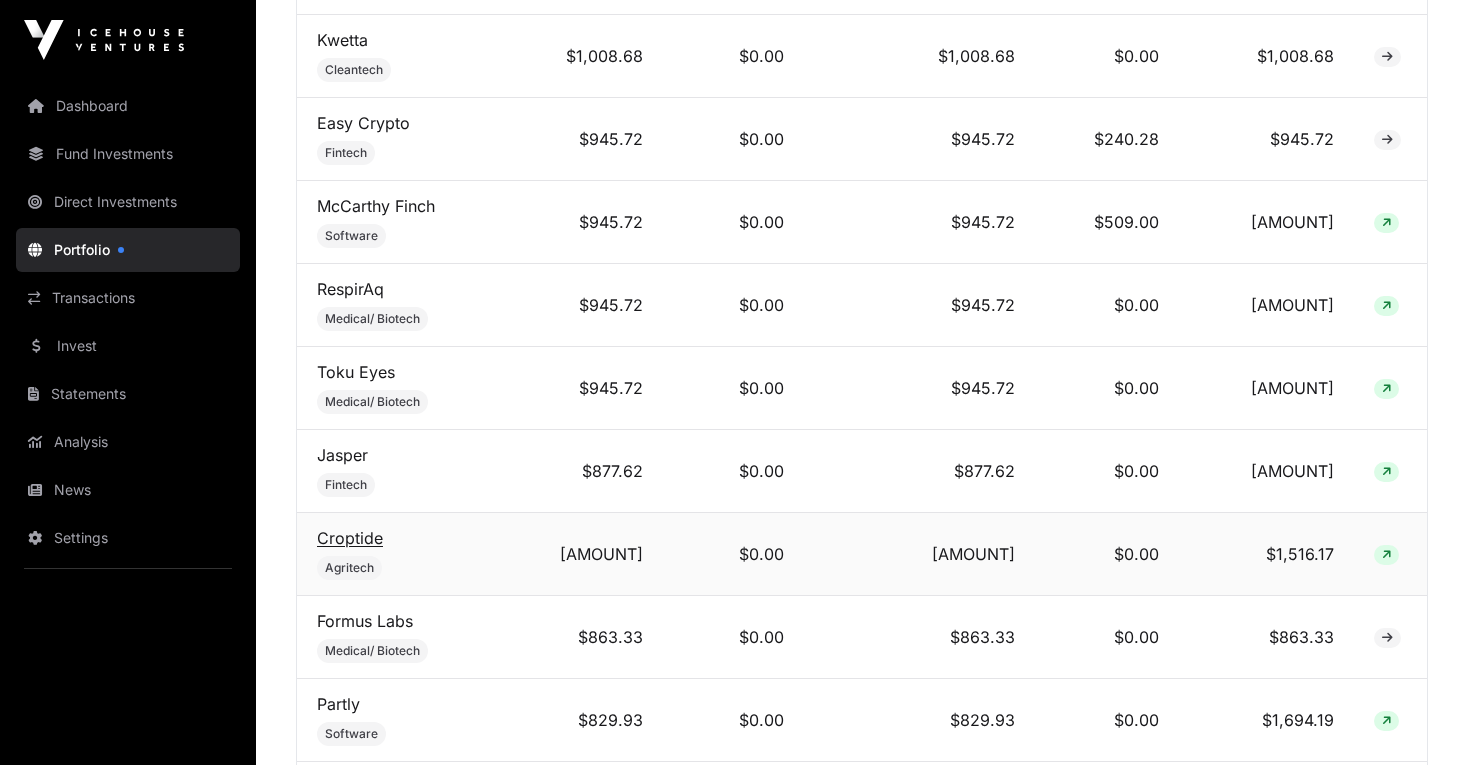 click on "Croptide" 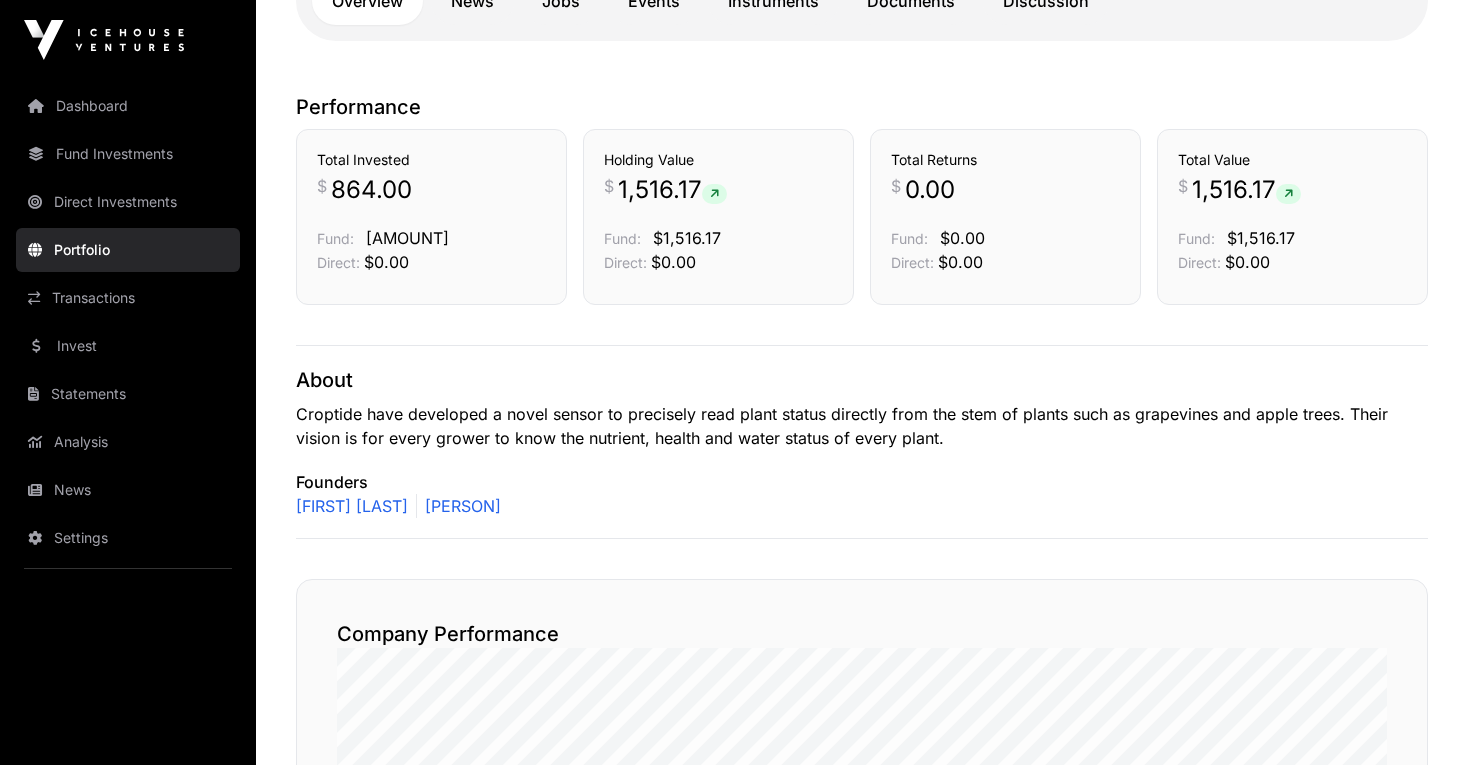 scroll, scrollTop: 447, scrollLeft: 0, axis: vertical 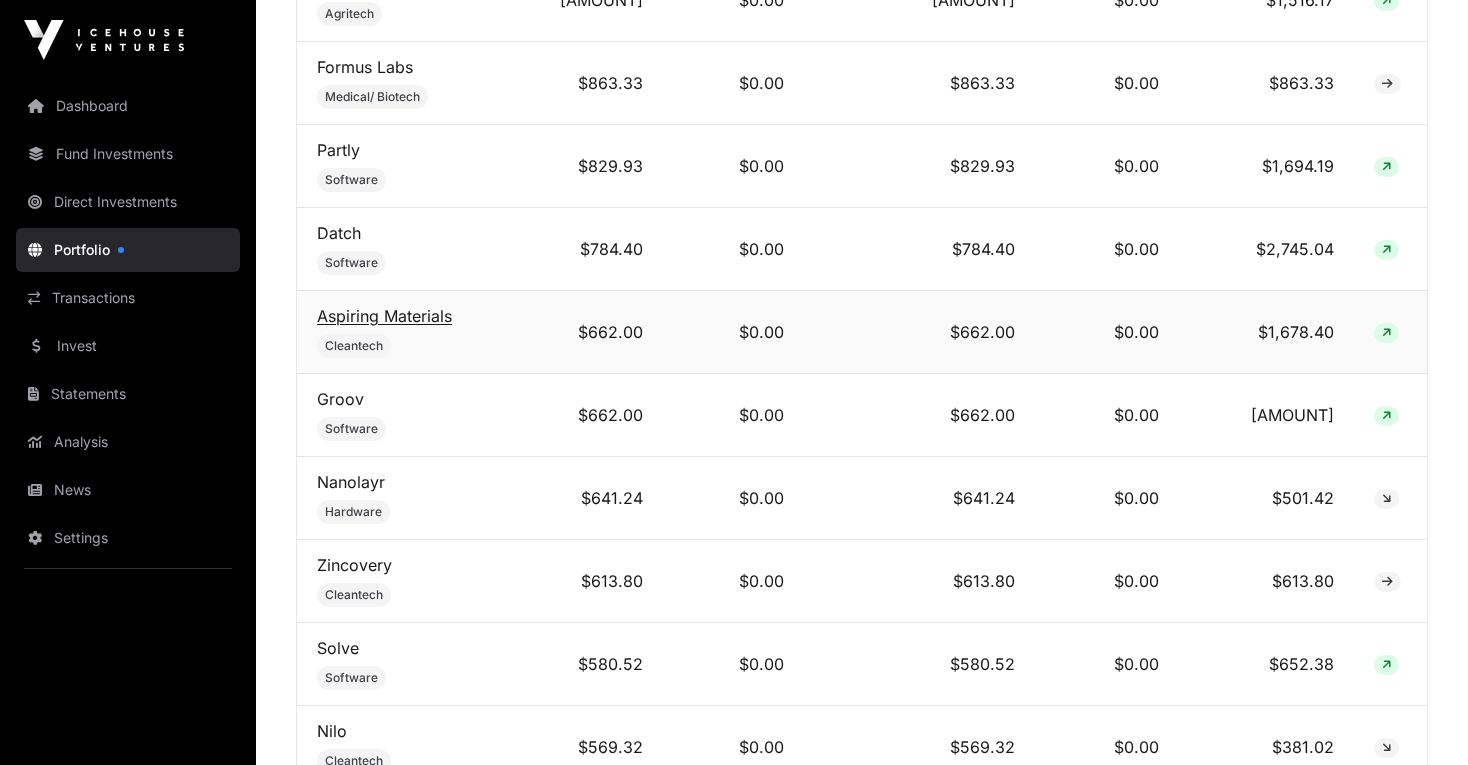 click on "Aspiring Materials" 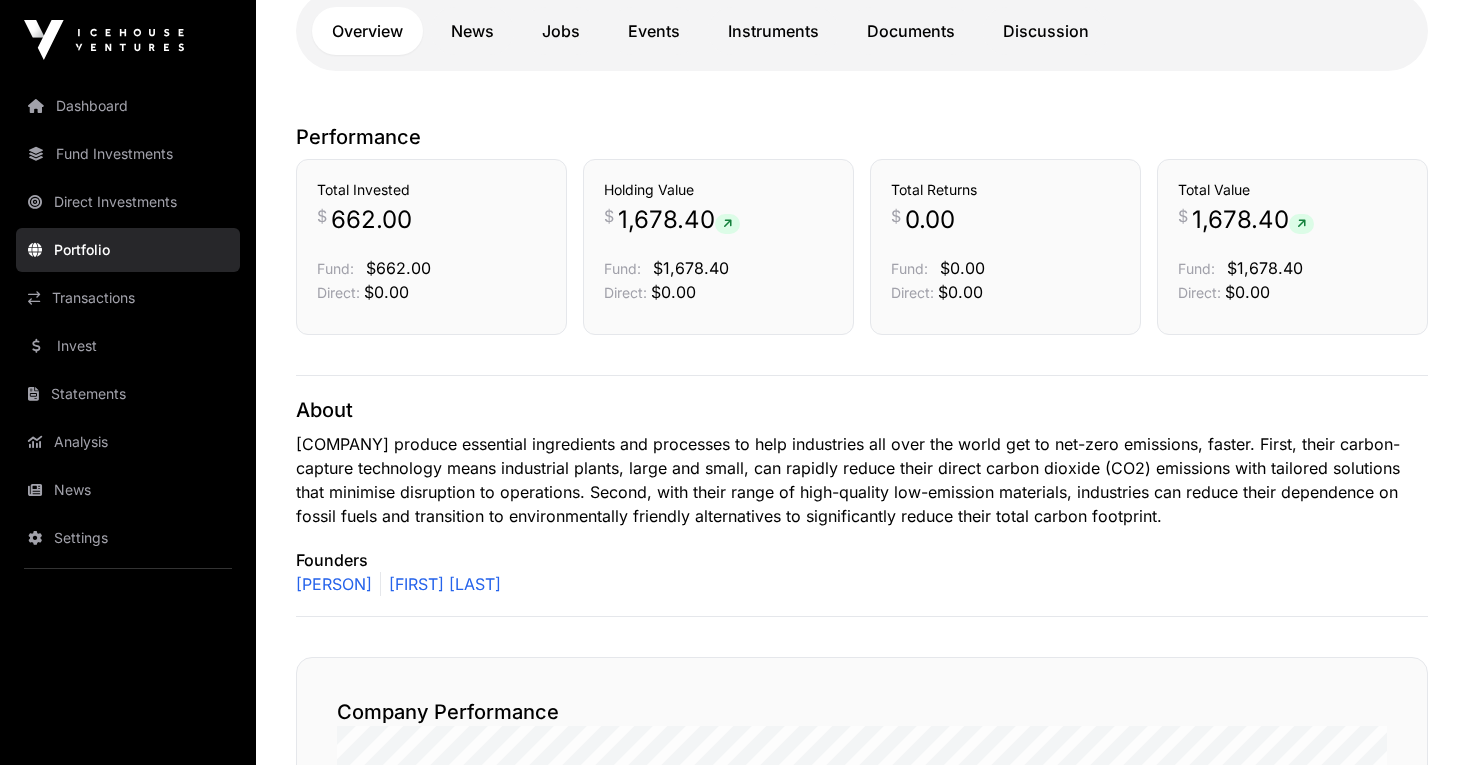 scroll, scrollTop: 419, scrollLeft: 0, axis: vertical 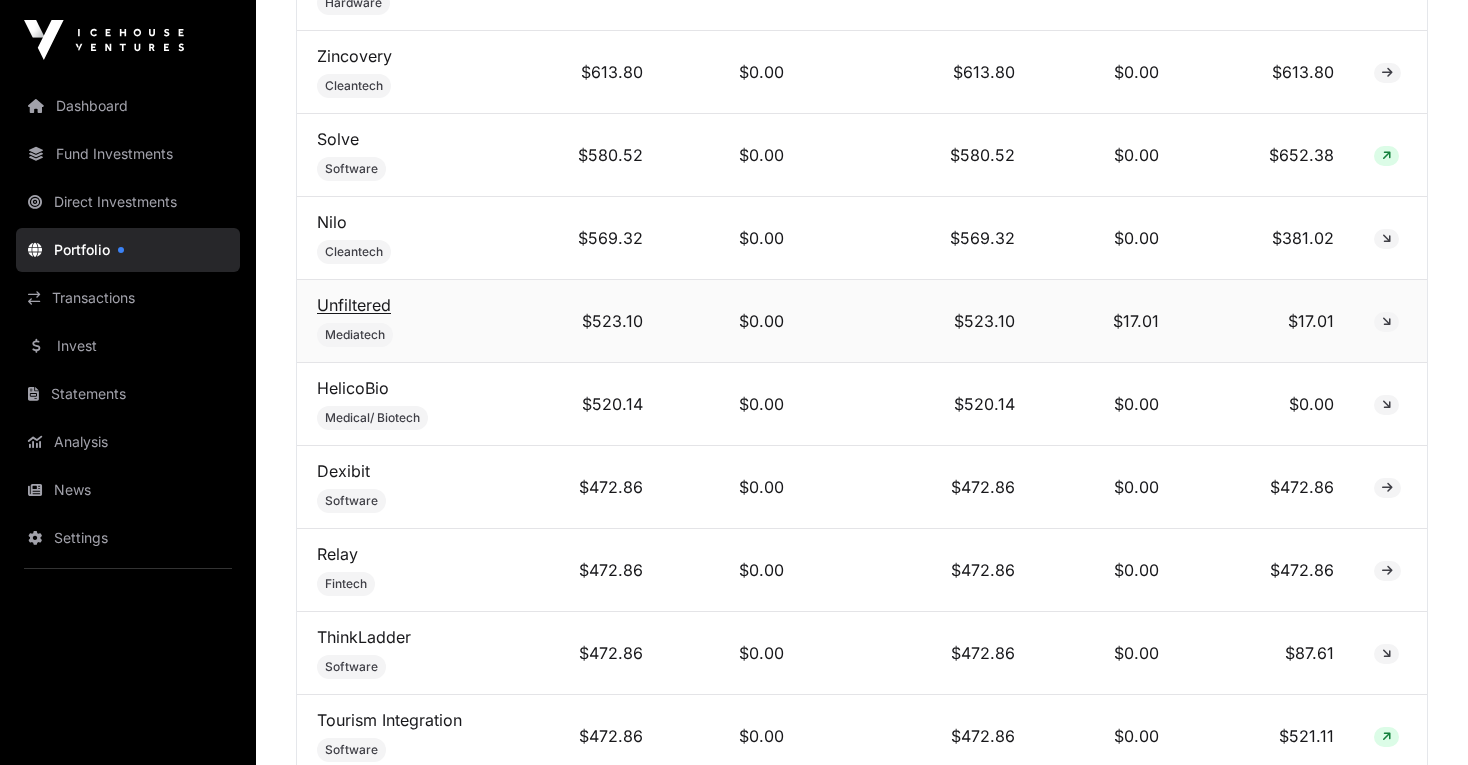 click on "Unfiltered" 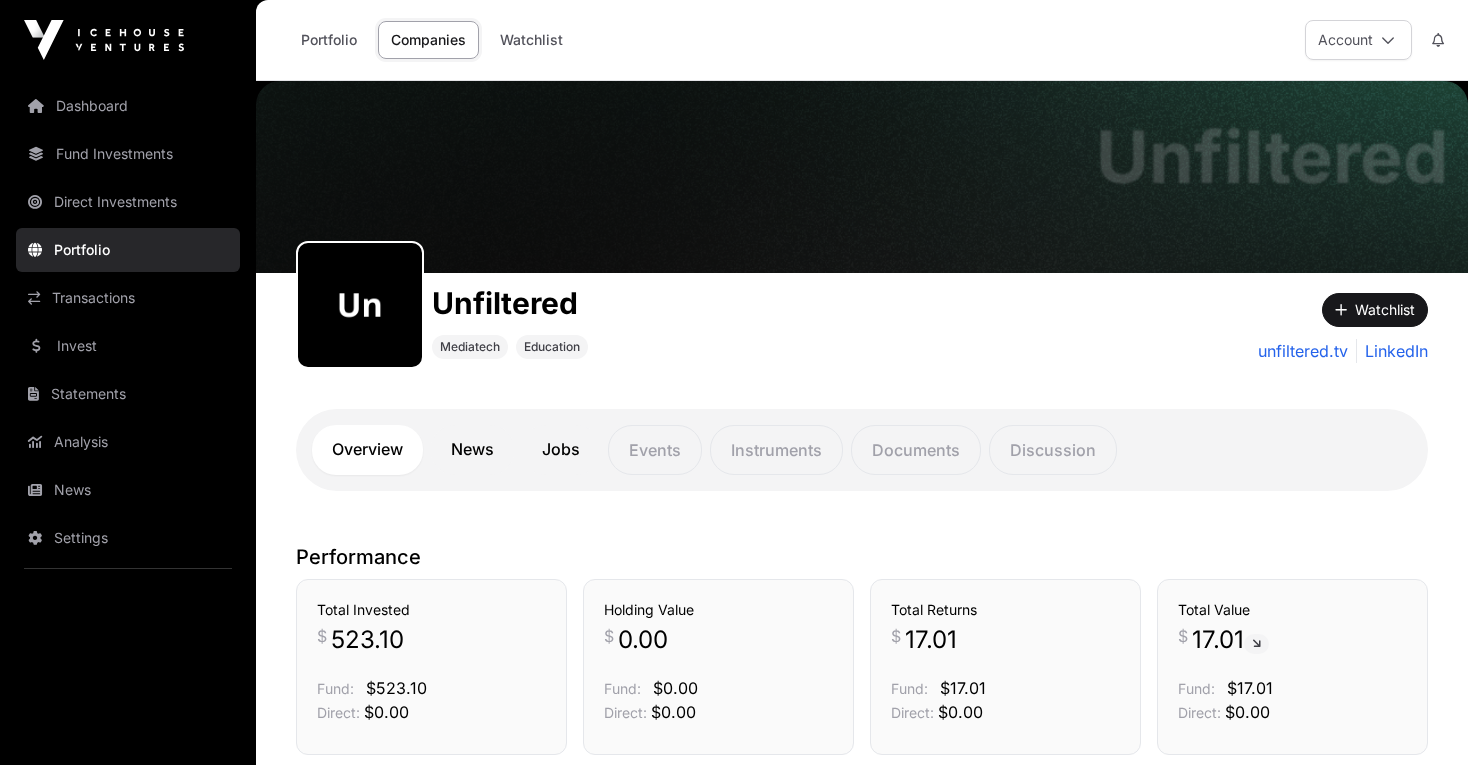 scroll, scrollTop: 0, scrollLeft: 0, axis: both 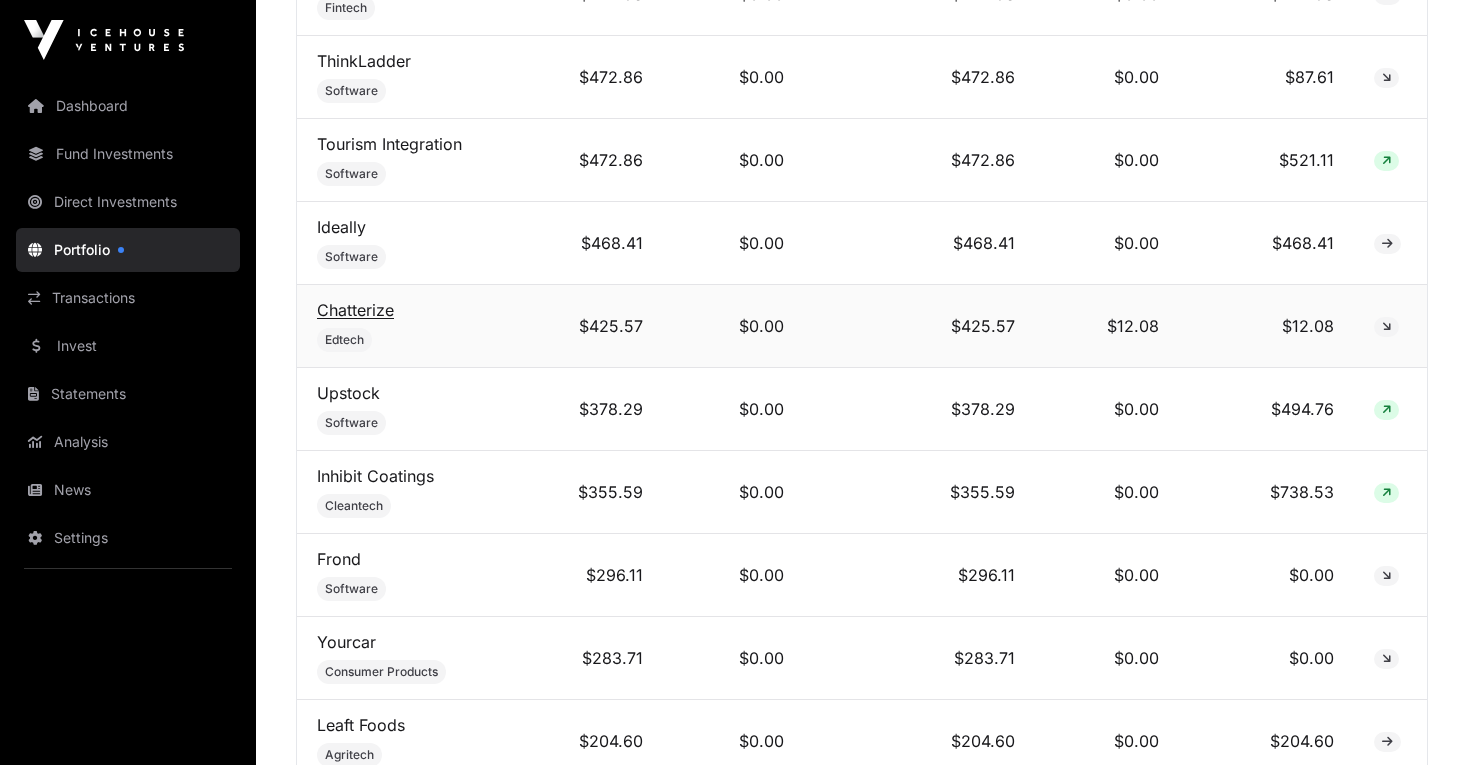 click on "Chatterize" 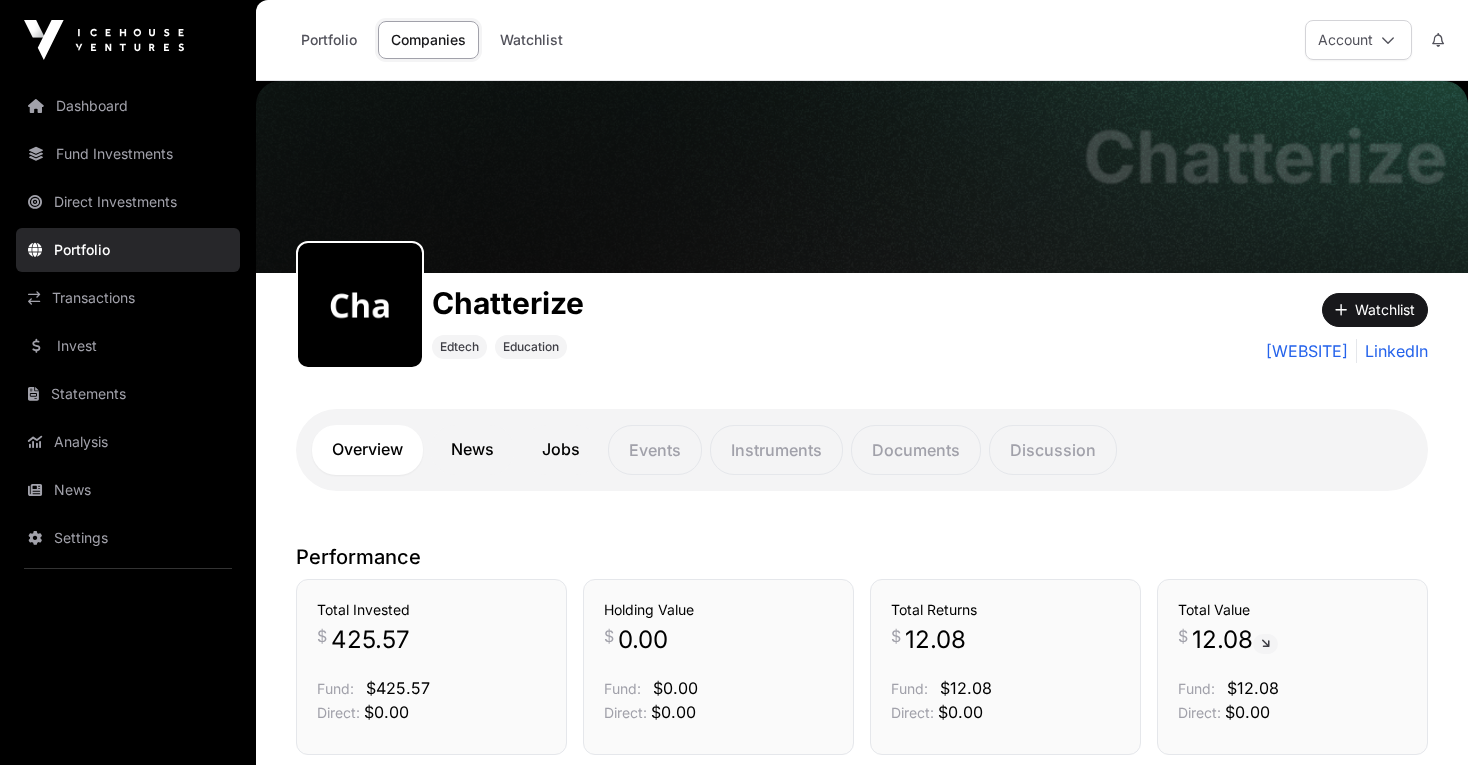 scroll, scrollTop: 0, scrollLeft: 0, axis: both 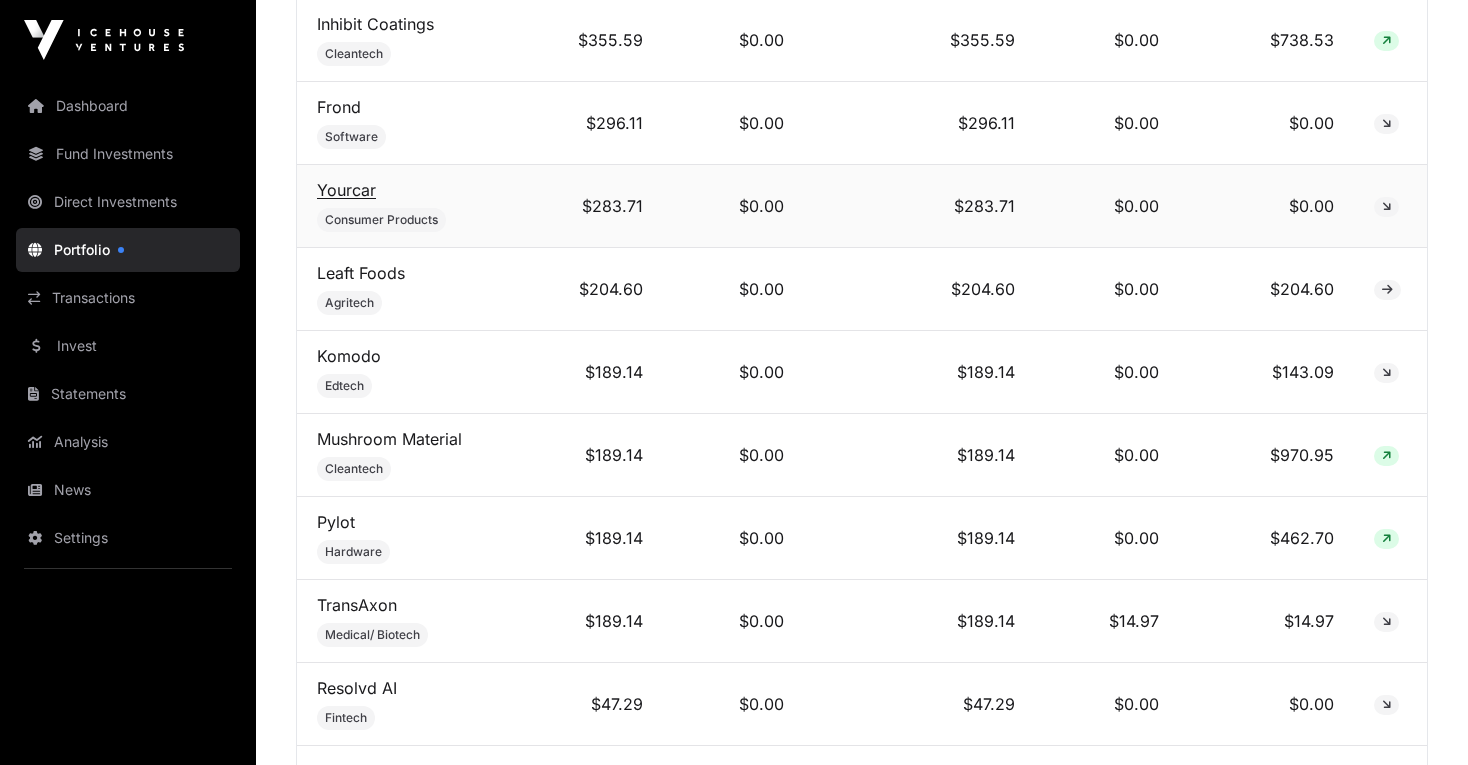 click on "Yourcar" 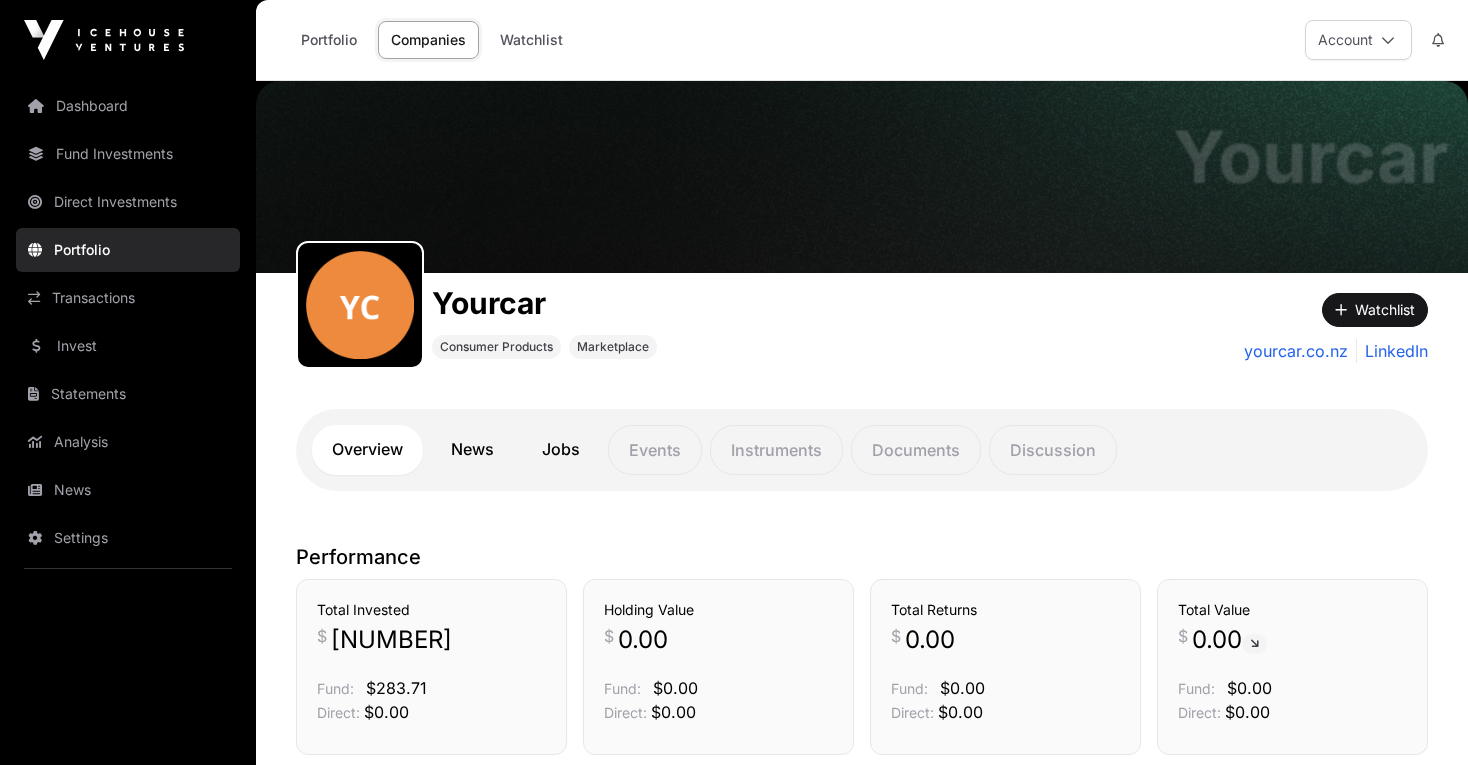 scroll, scrollTop: 0, scrollLeft: 0, axis: both 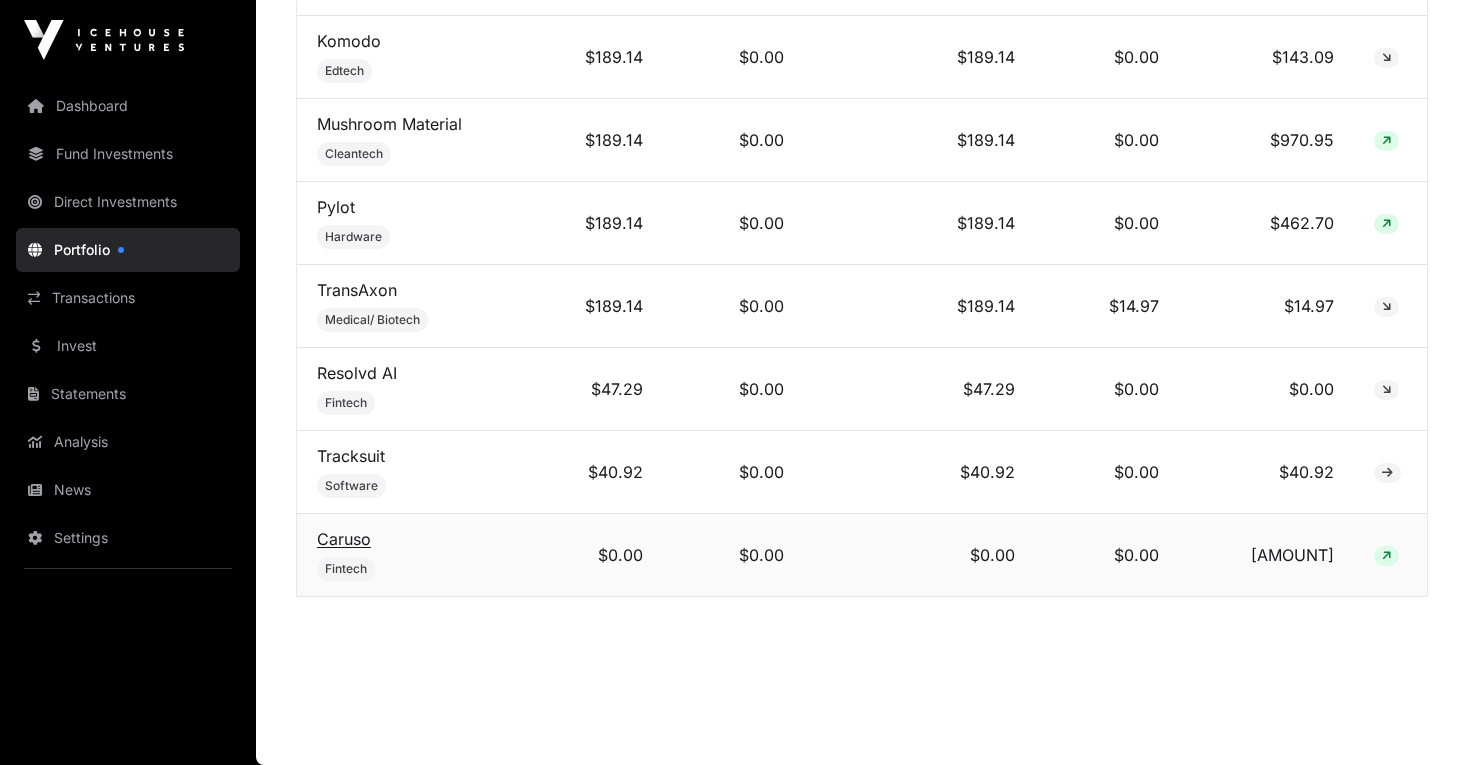 click on "Caruso" 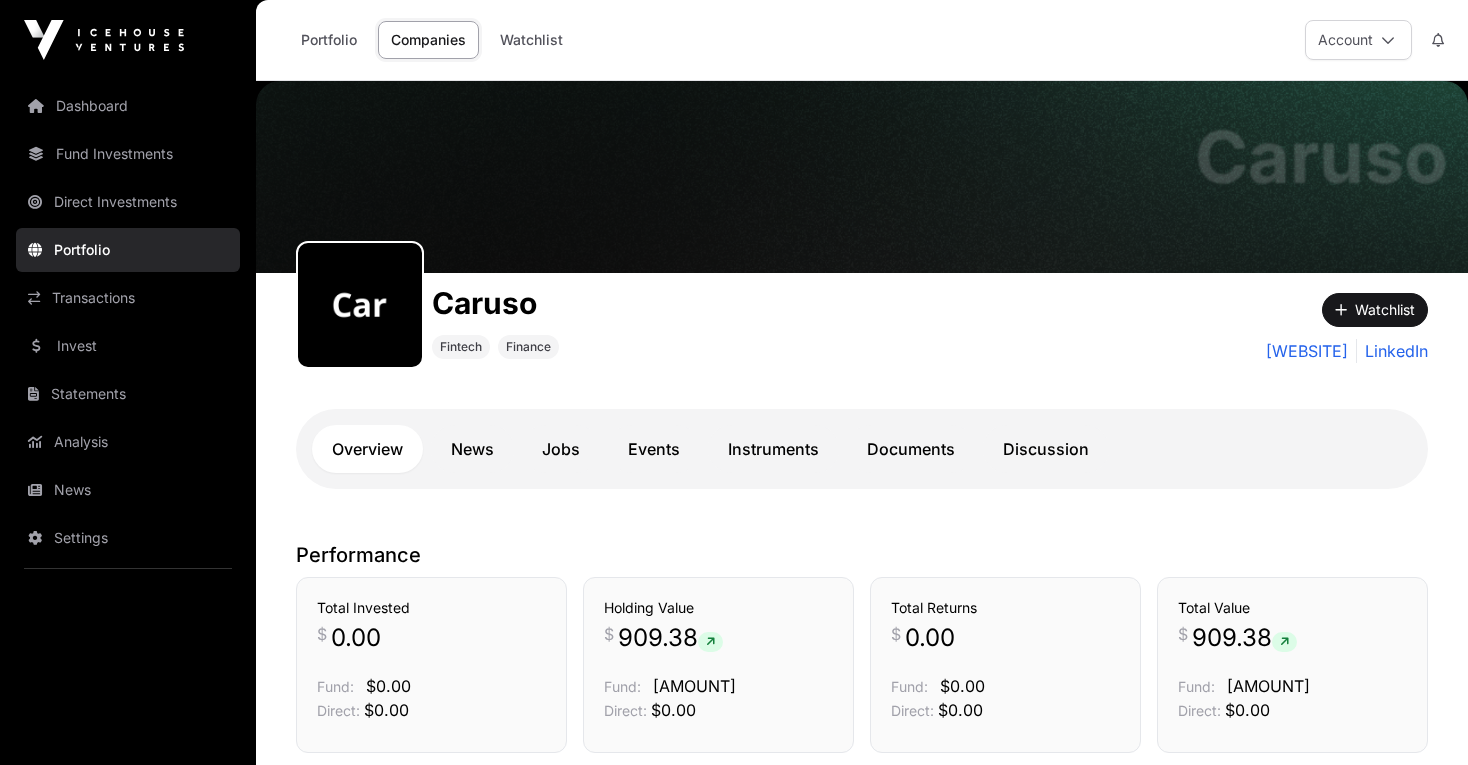 scroll, scrollTop: 0, scrollLeft: 0, axis: both 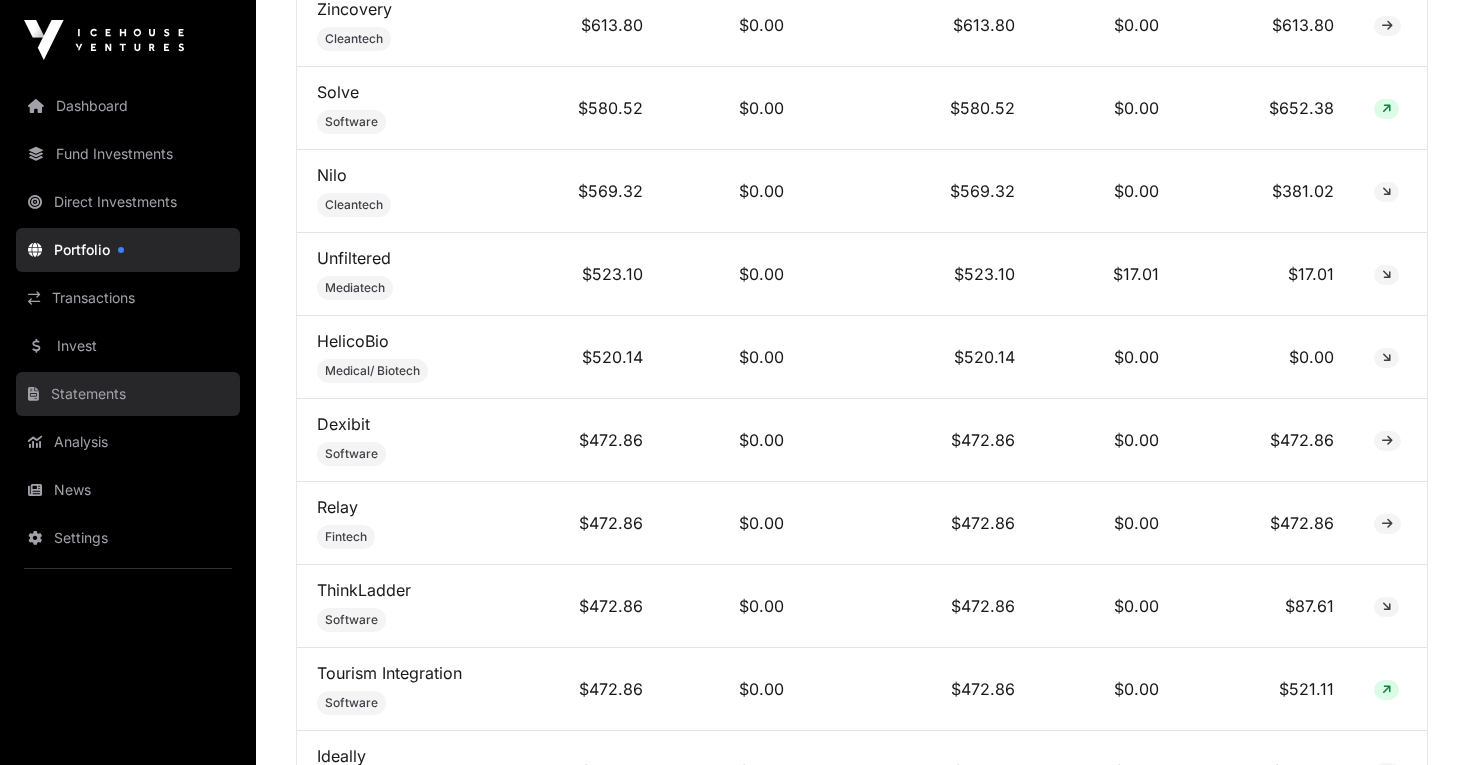 click on "Statements" 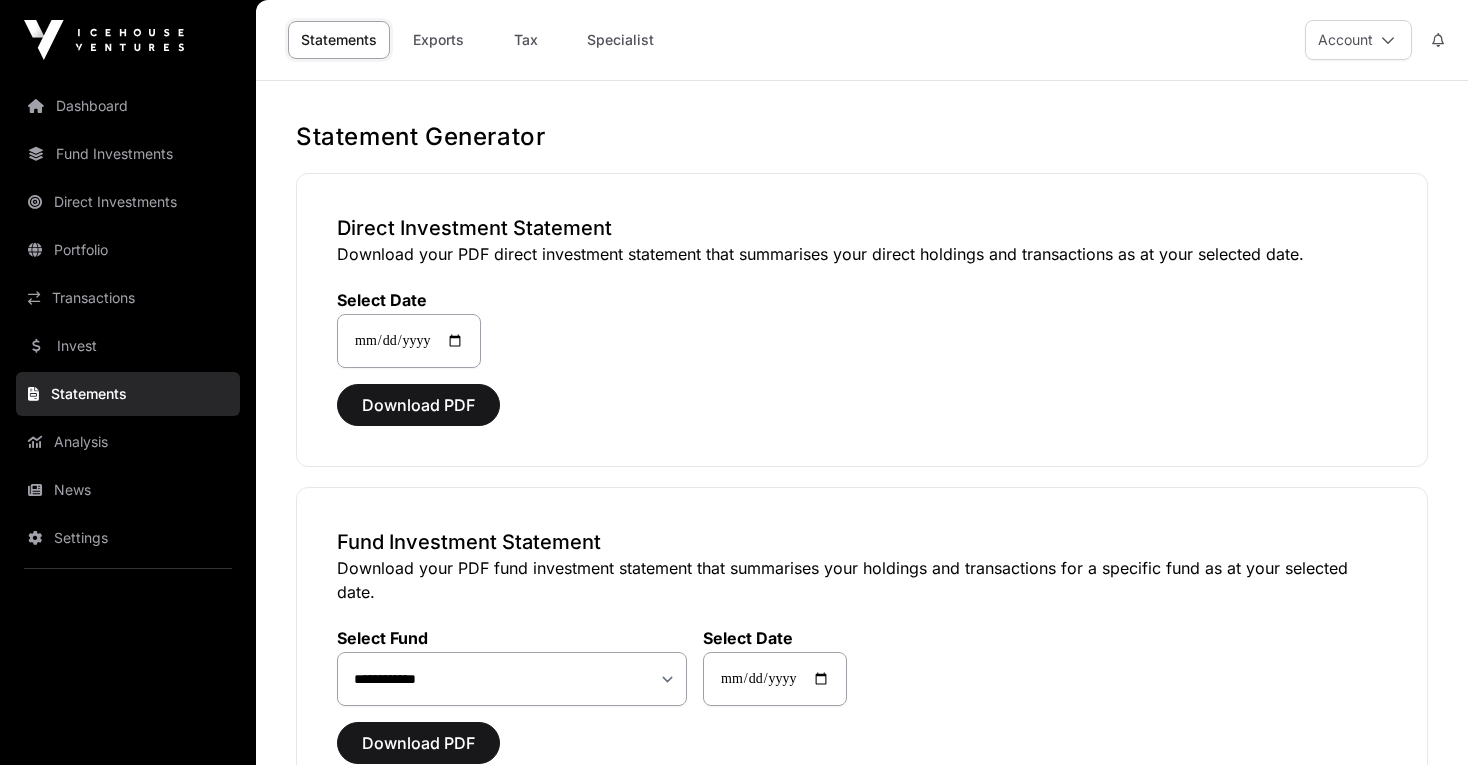 scroll, scrollTop: 0, scrollLeft: 0, axis: both 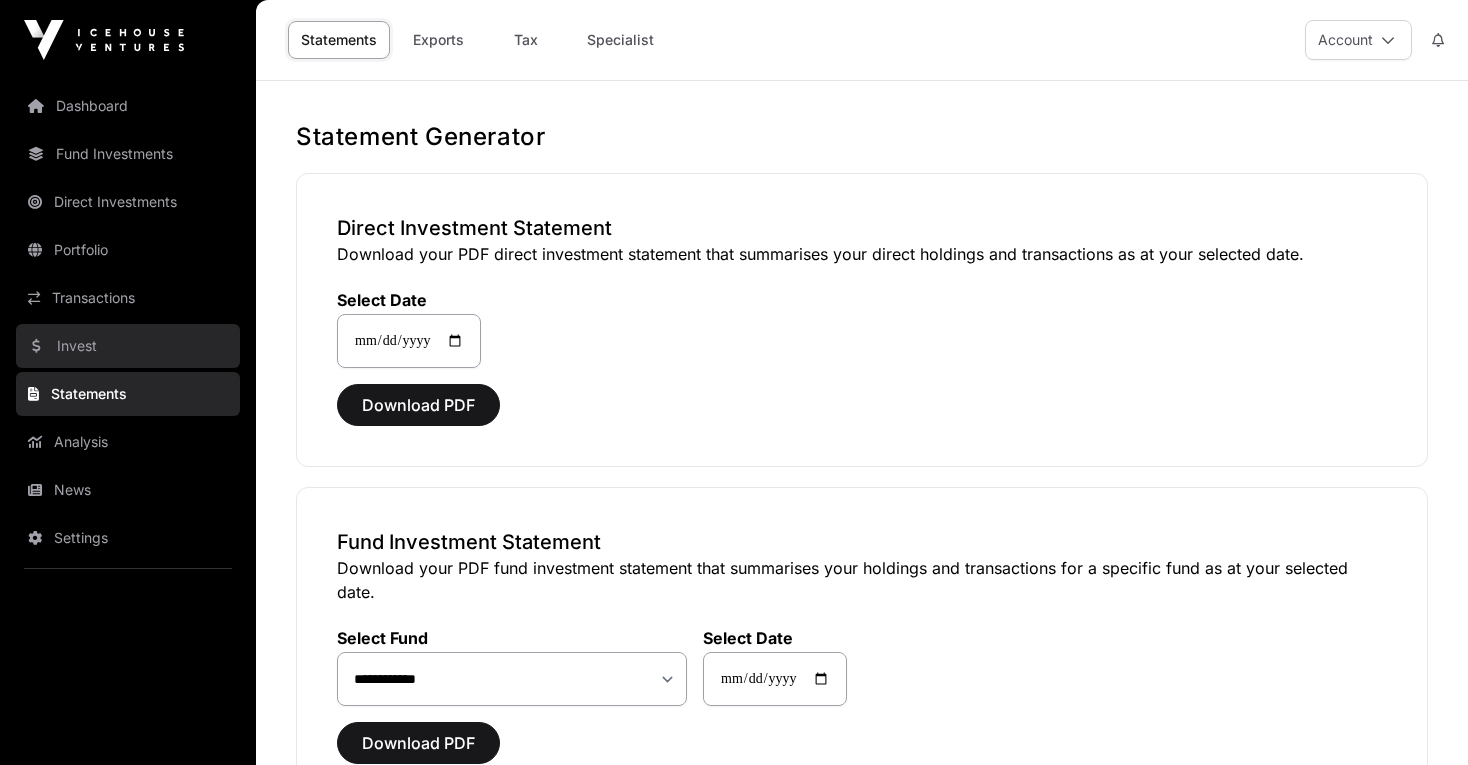 click on "Invest" 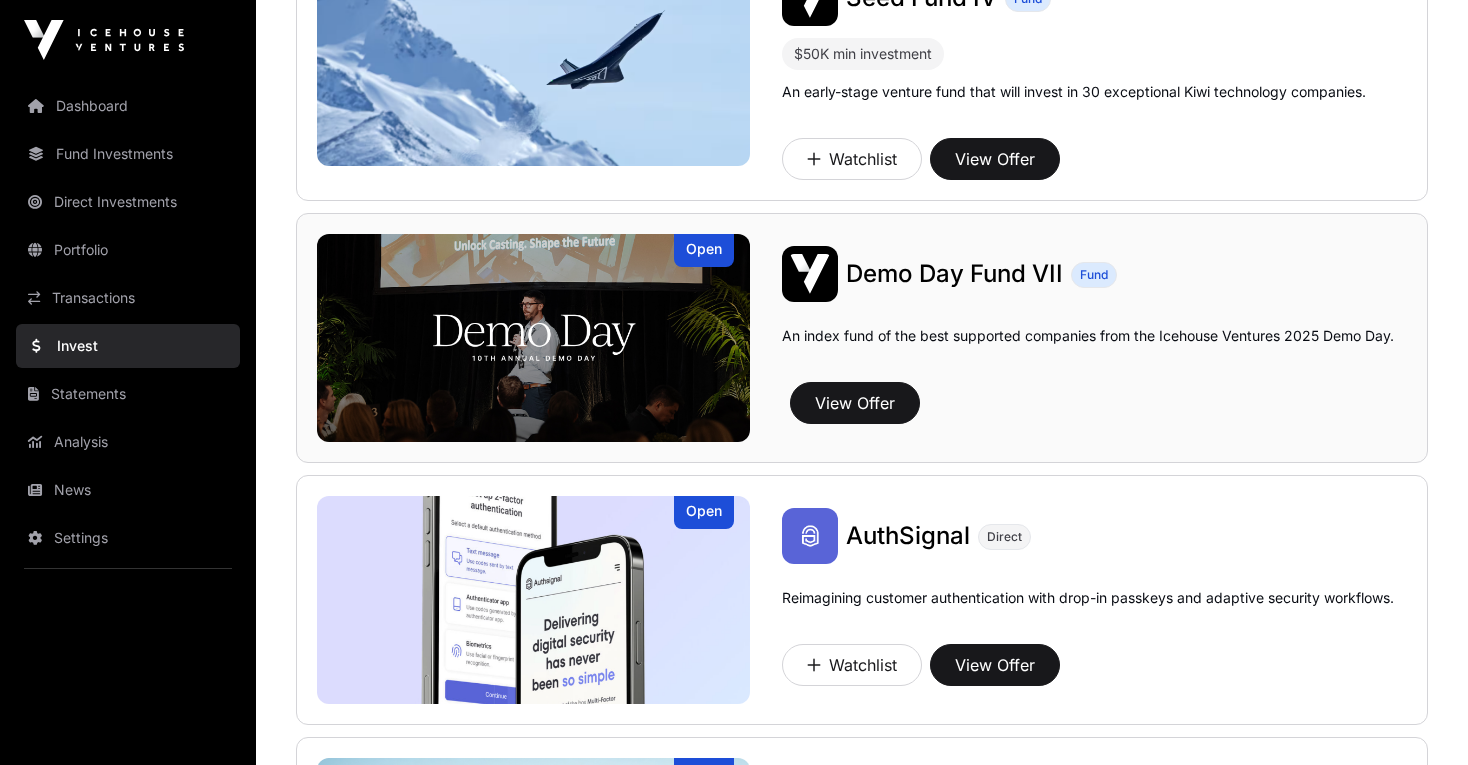 scroll, scrollTop: 279, scrollLeft: 0, axis: vertical 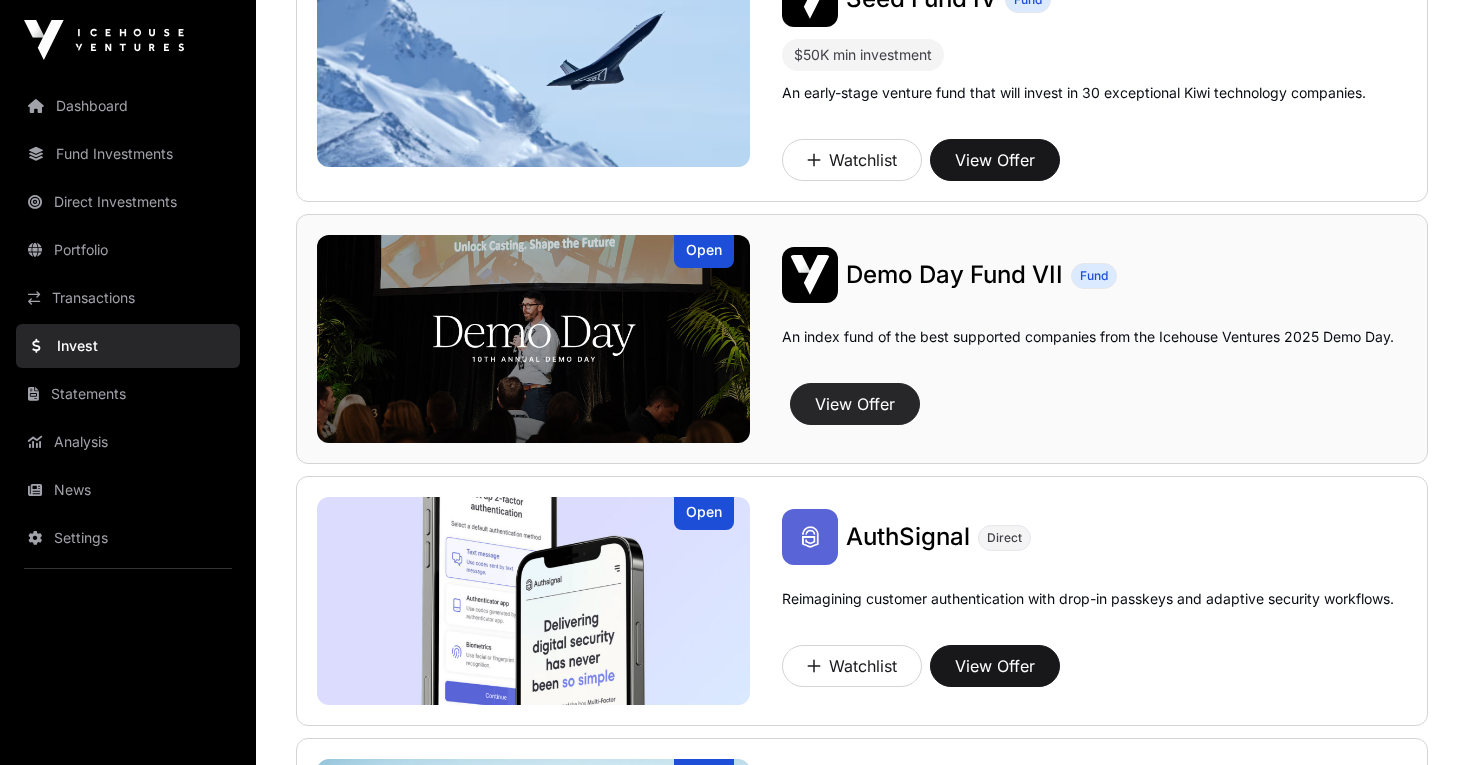 click on "View Offer" 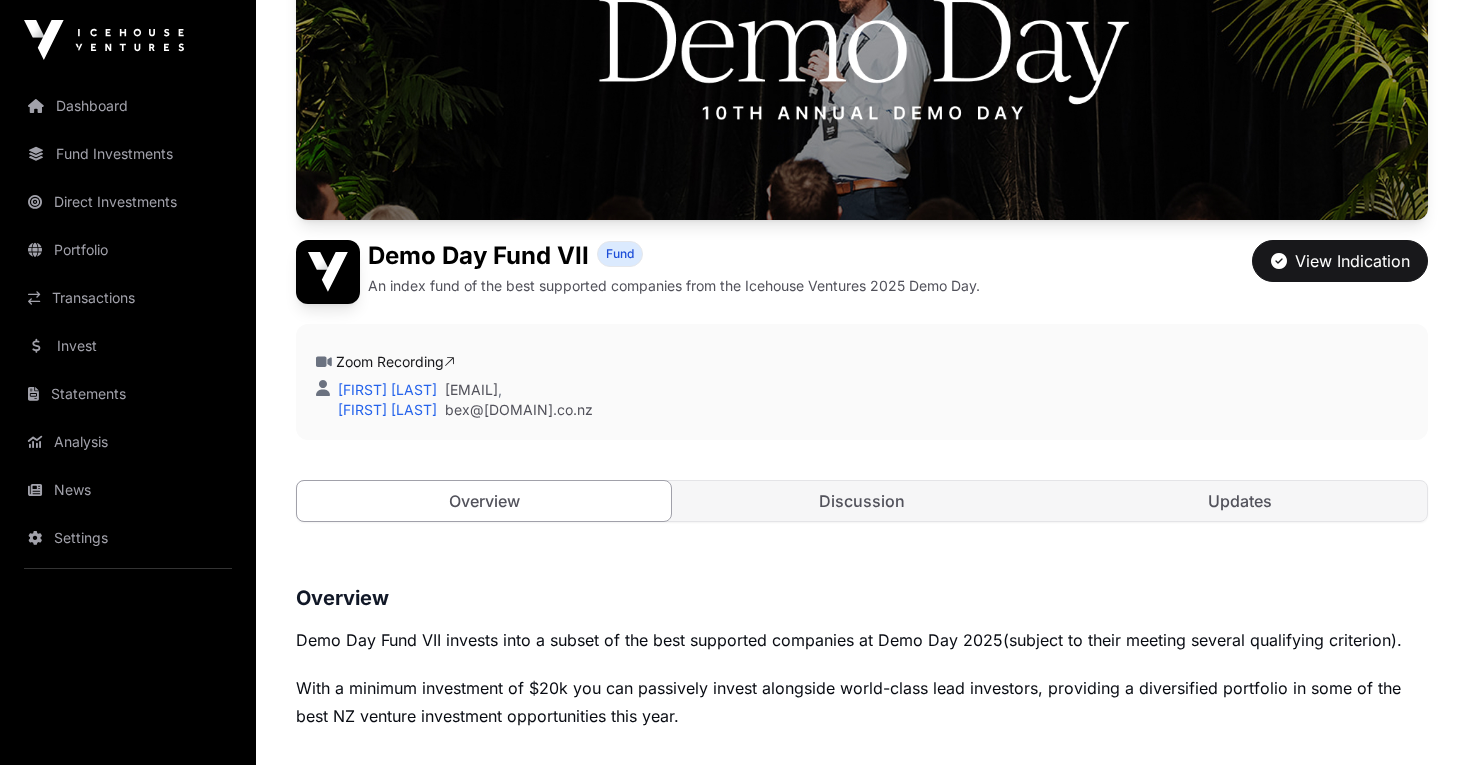 scroll, scrollTop: 251, scrollLeft: 0, axis: vertical 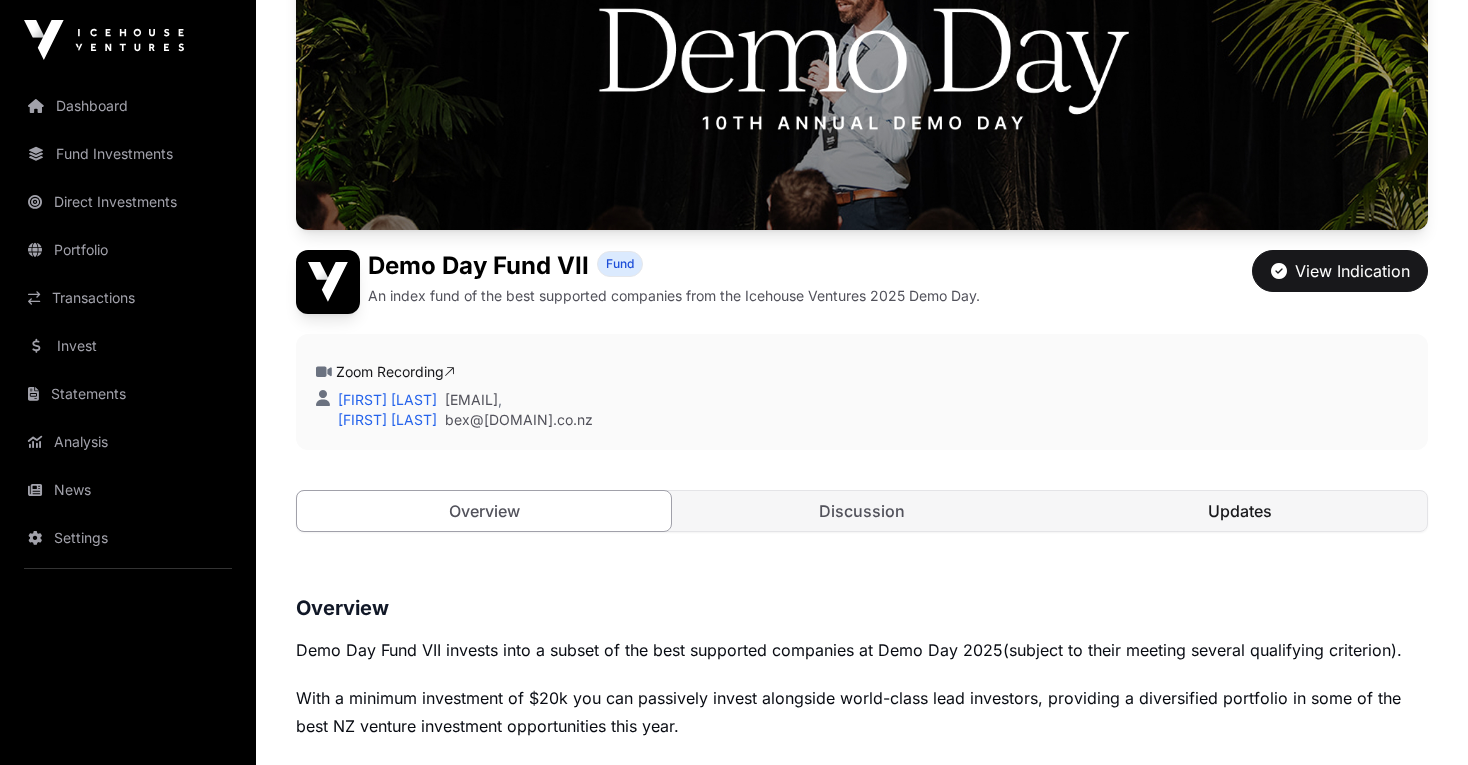 click on "Updates" 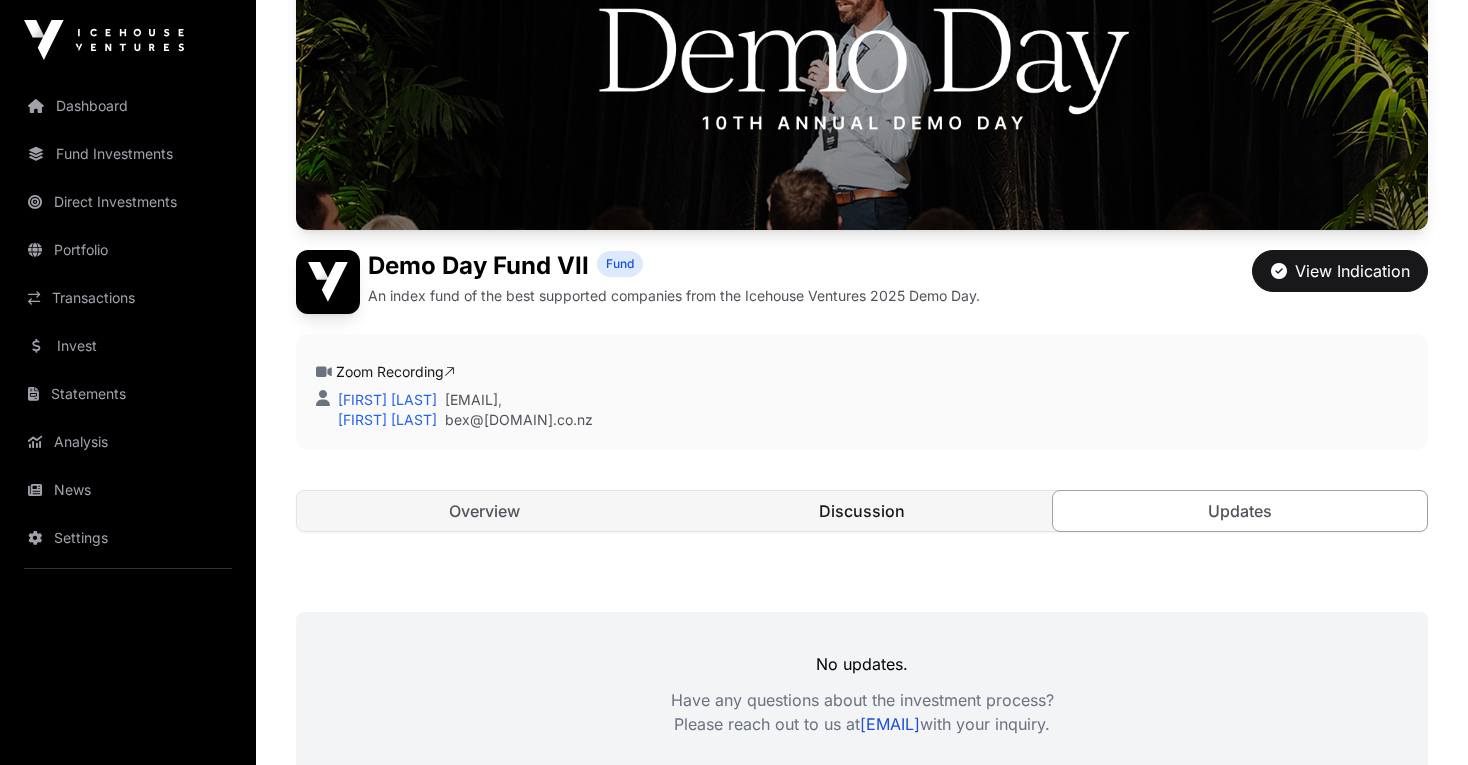 click on "Discussion" 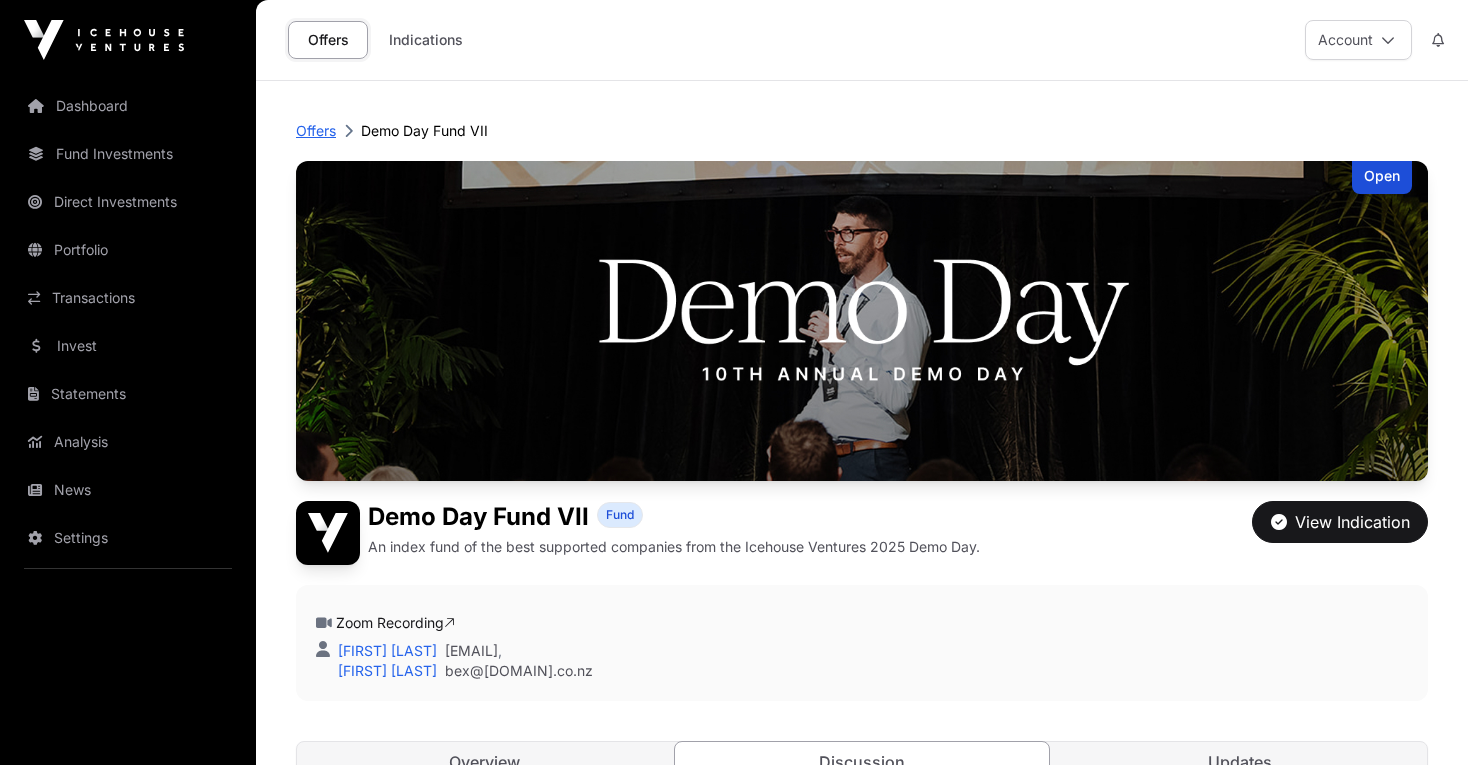 scroll, scrollTop: 0, scrollLeft: 0, axis: both 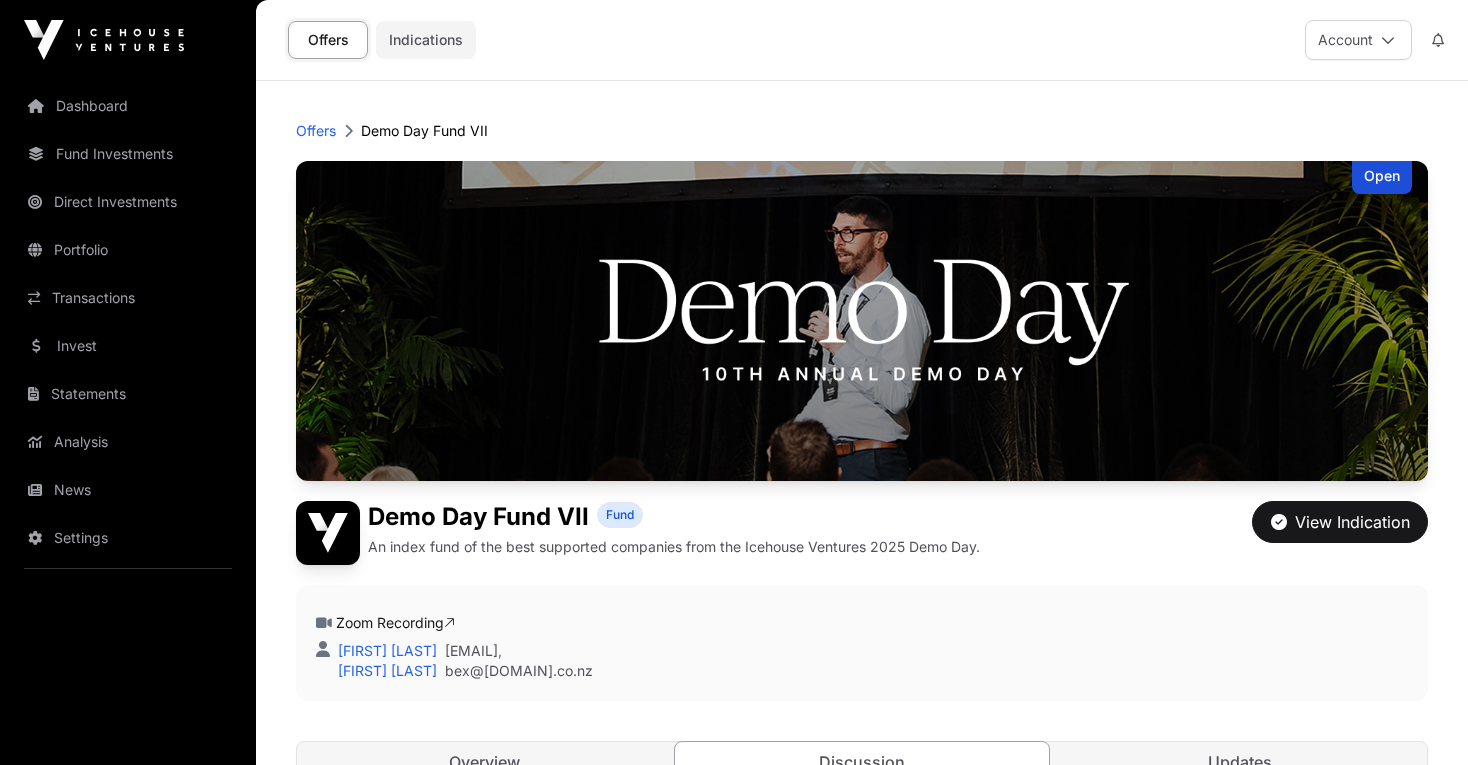 click on "Indications" 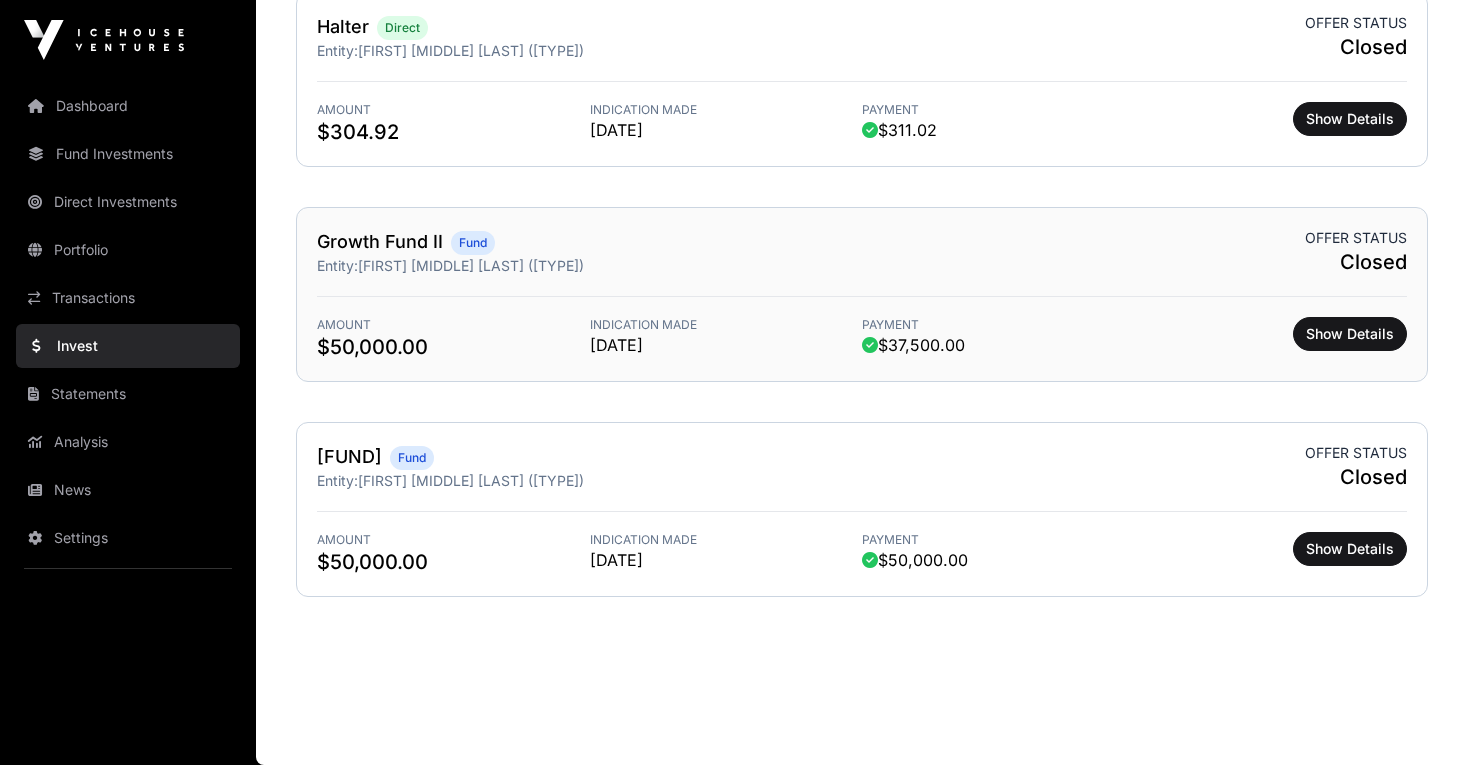 scroll, scrollTop: 2079, scrollLeft: 0, axis: vertical 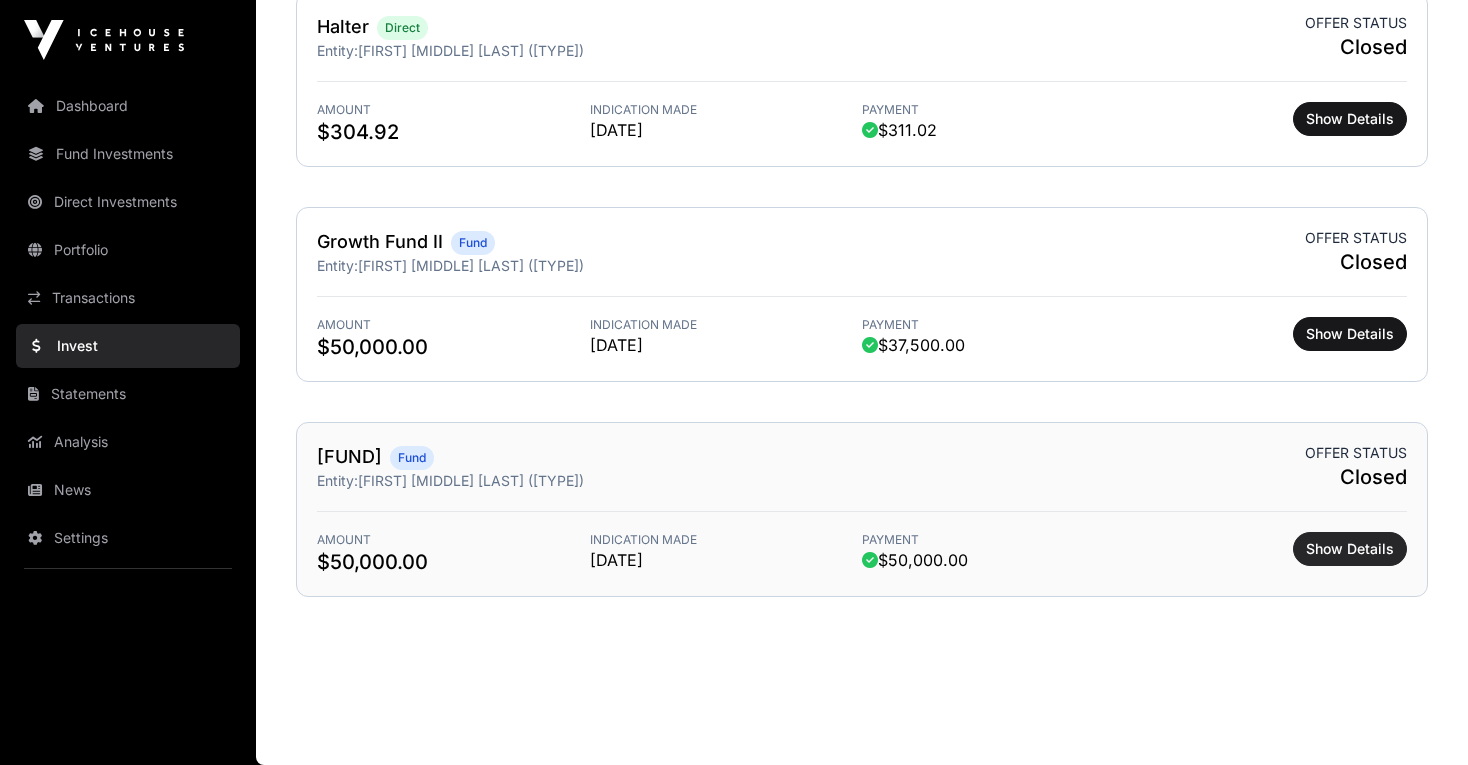click on "Show Details" 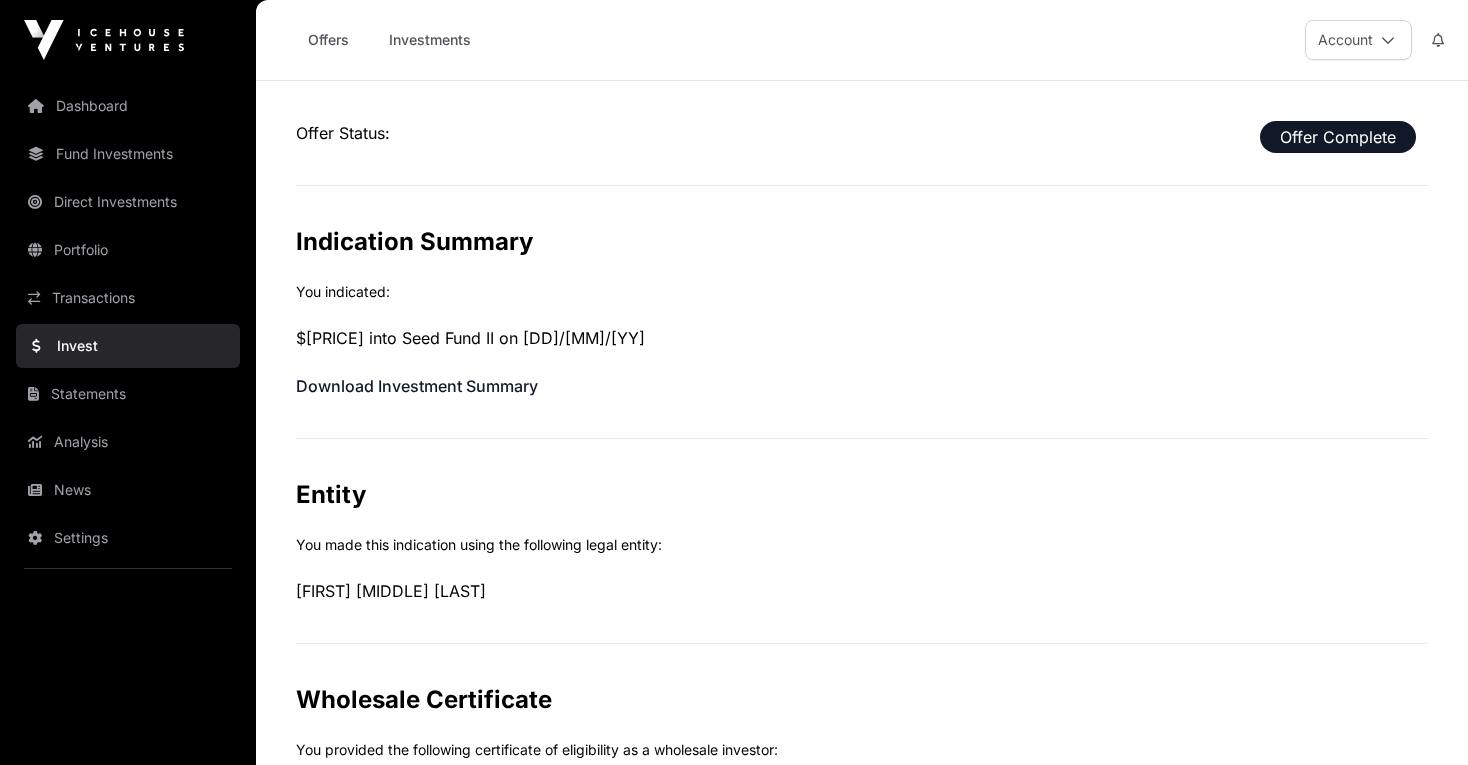scroll, scrollTop: 0, scrollLeft: 0, axis: both 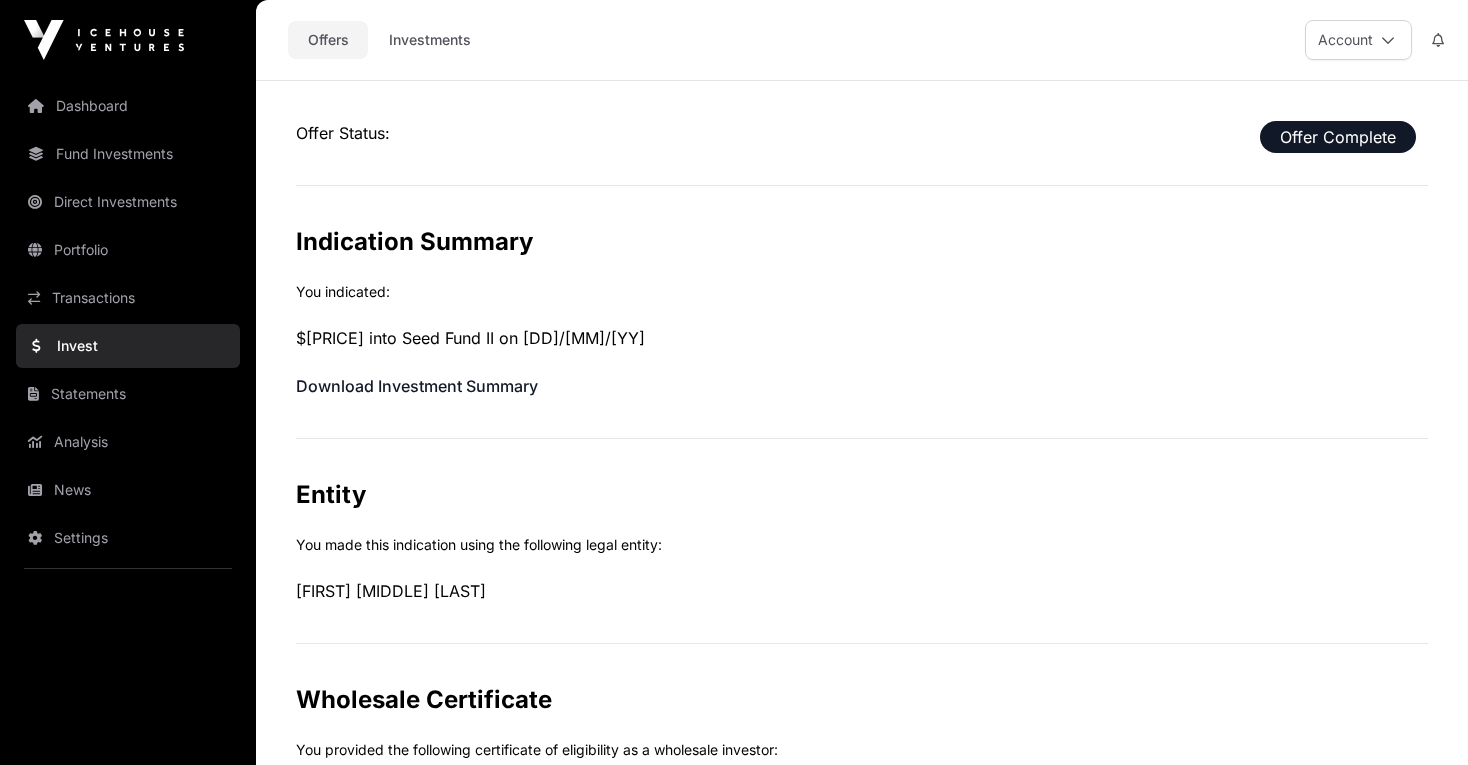 click on "Offers" 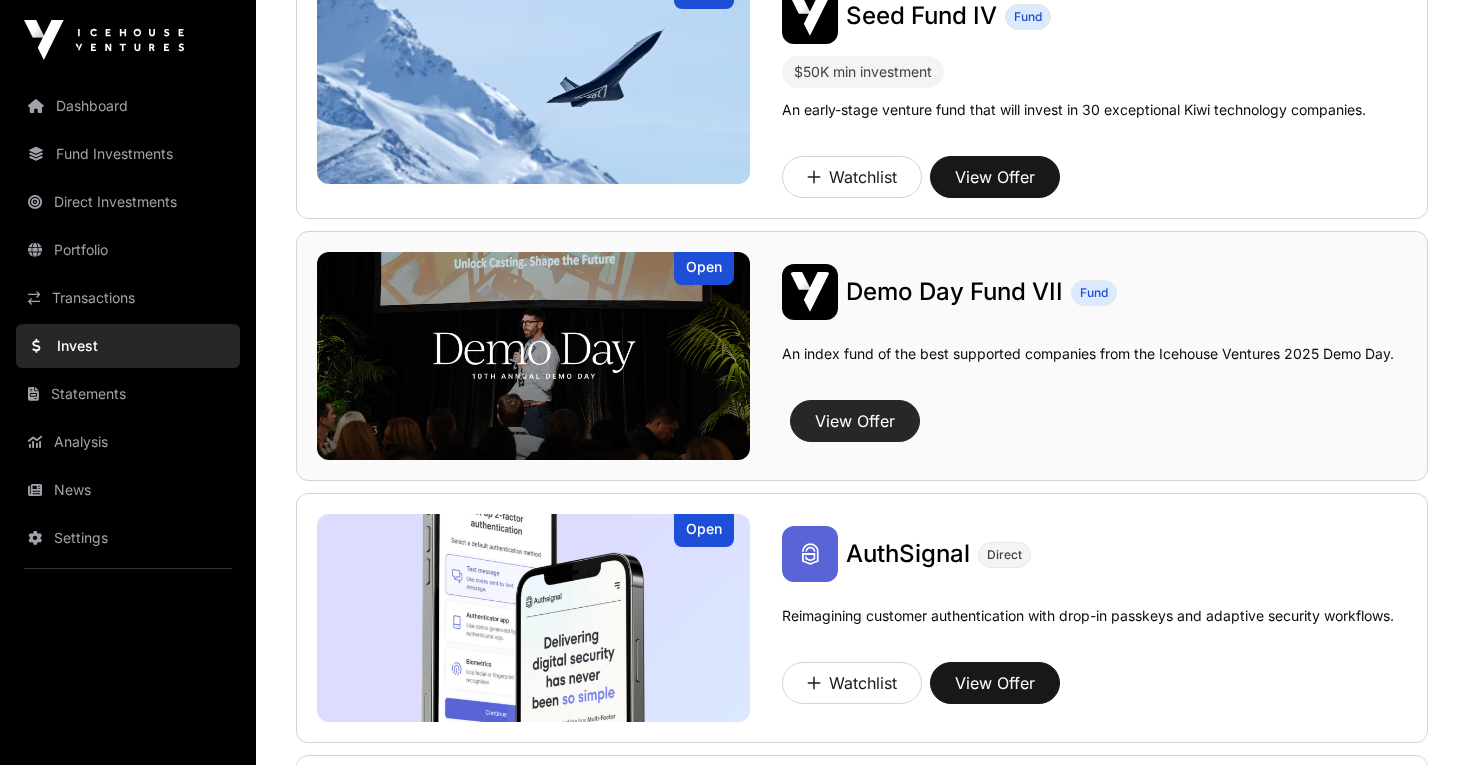 scroll, scrollTop: 298, scrollLeft: 0, axis: vertical 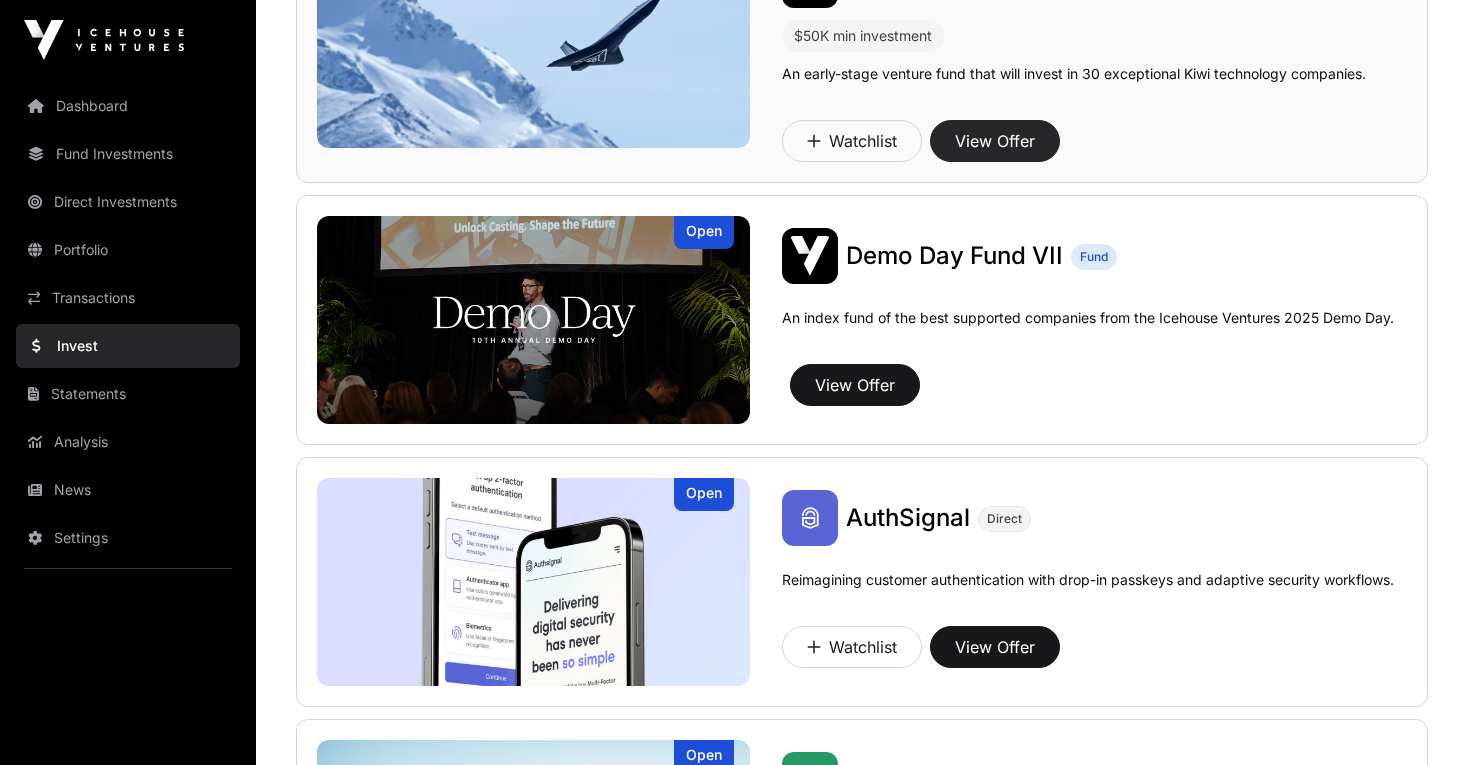 click on "View Offer" 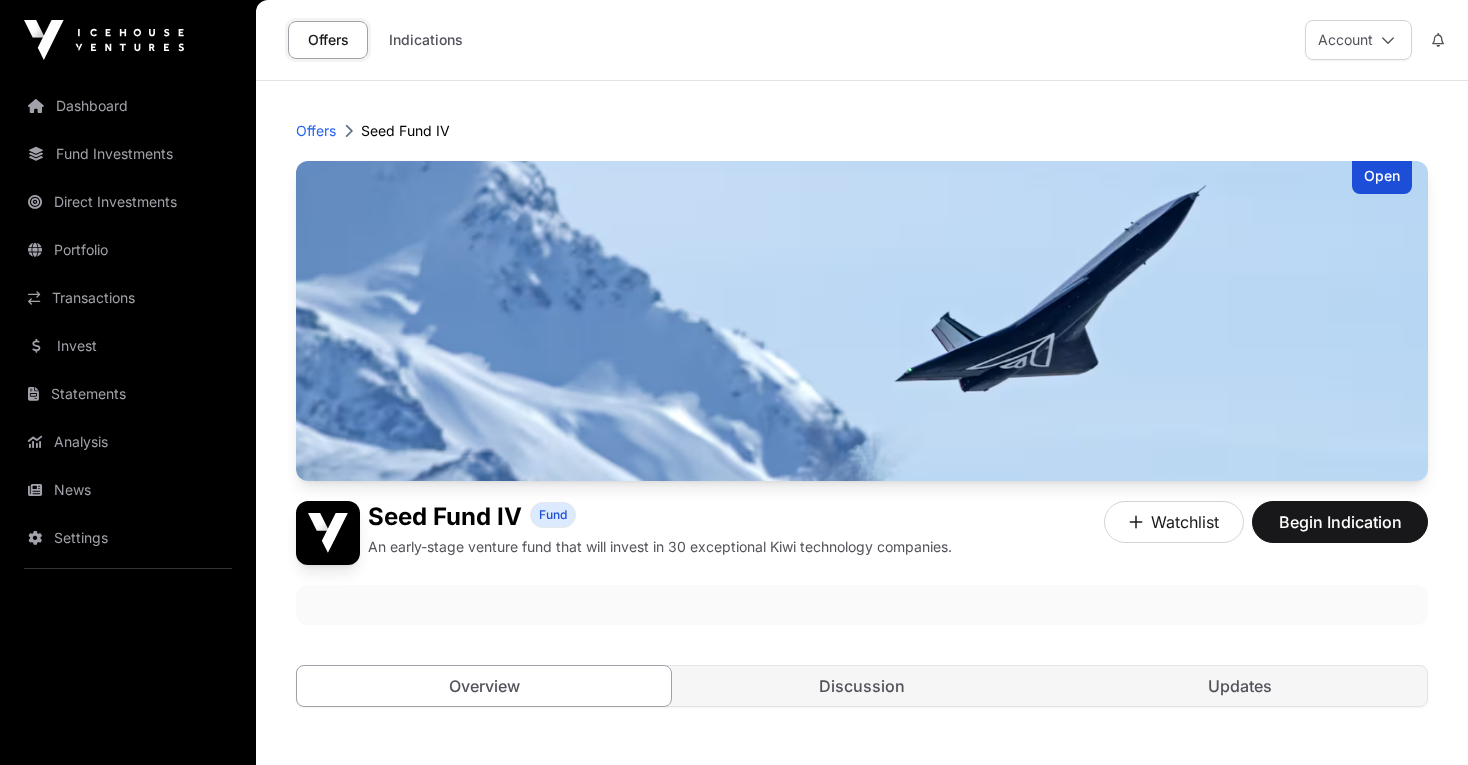 scroll, scrollTop: 0, scrollLeft: 0, axis: both 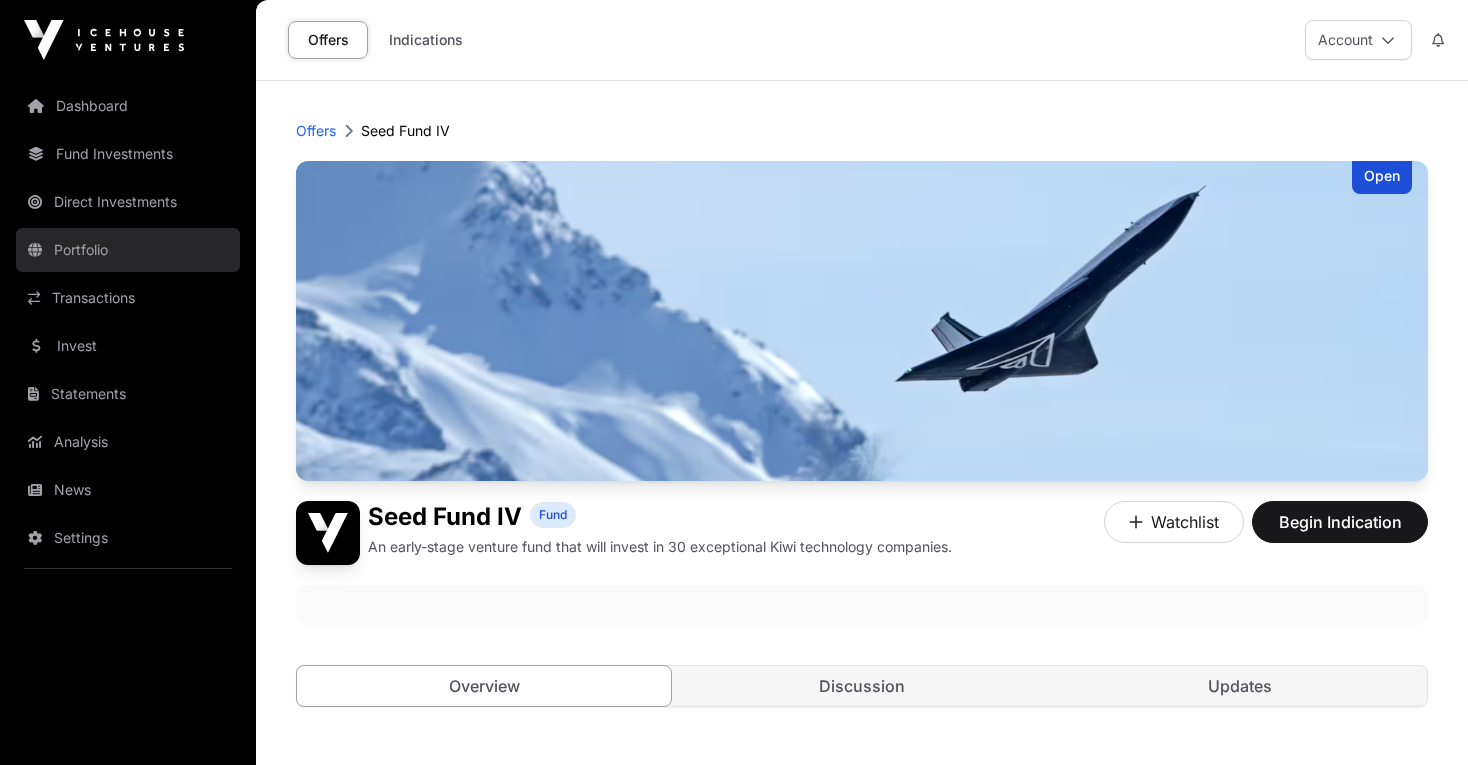 click on "Portfolio" 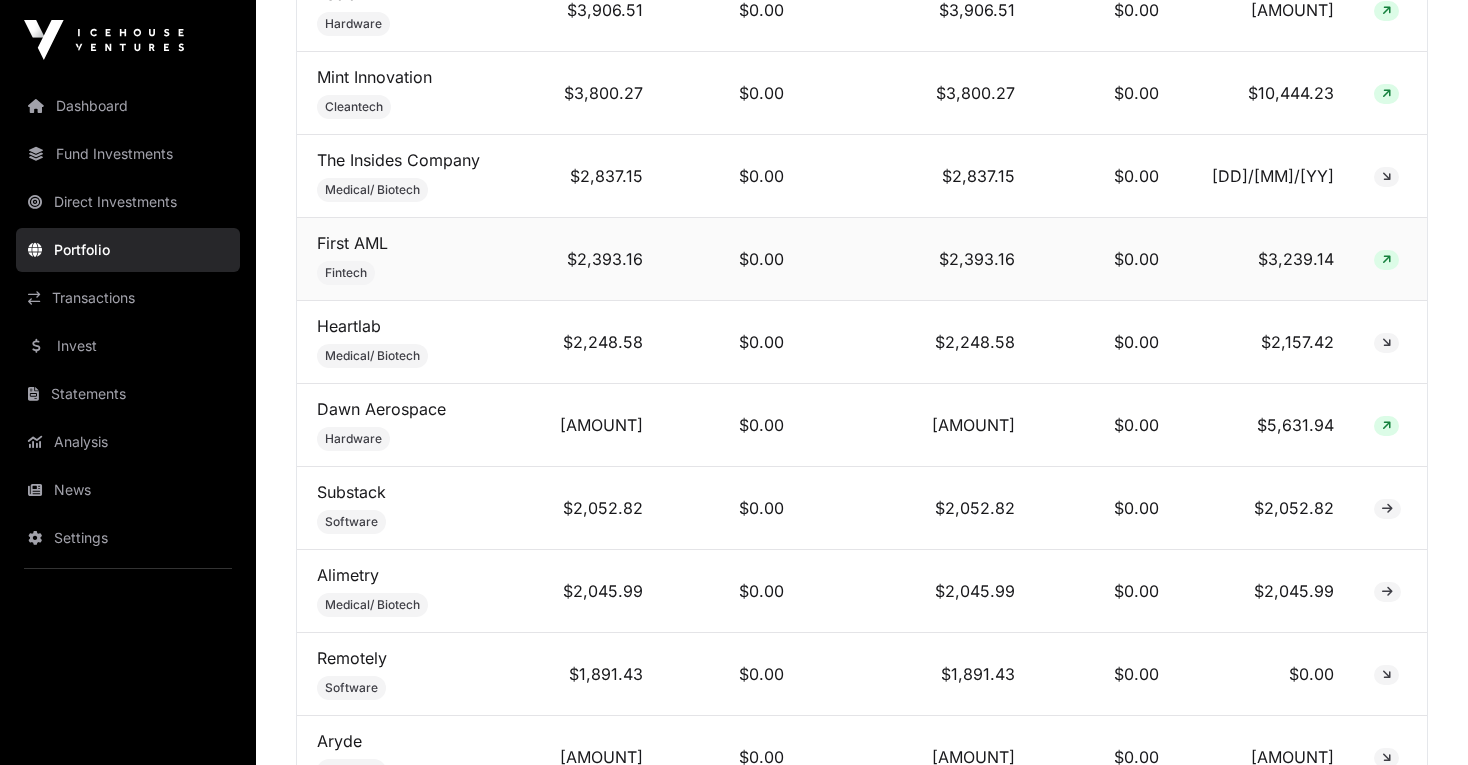 scroll, scrollTop: 1180, scrollLeft: 0, axis: vertical 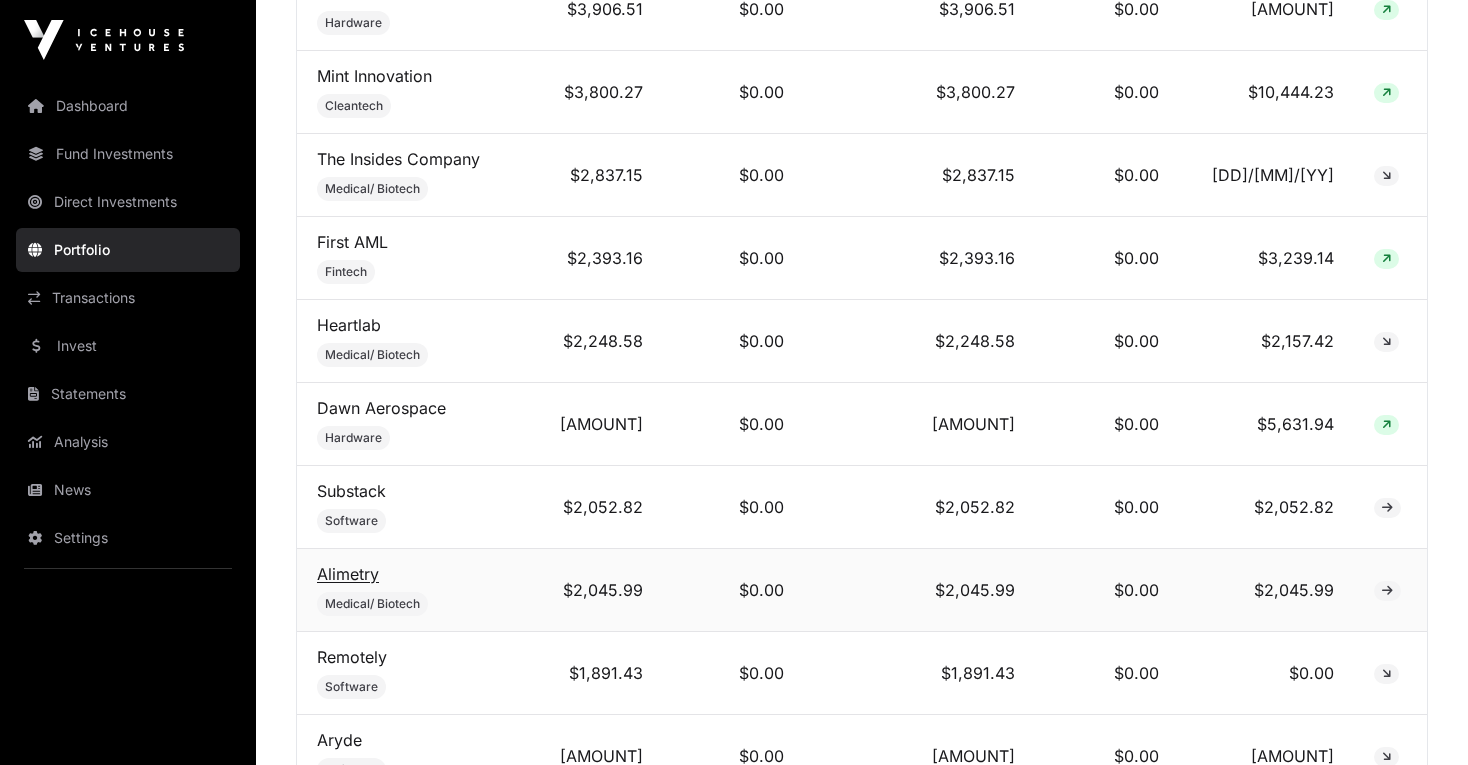 click on "Alimetry" 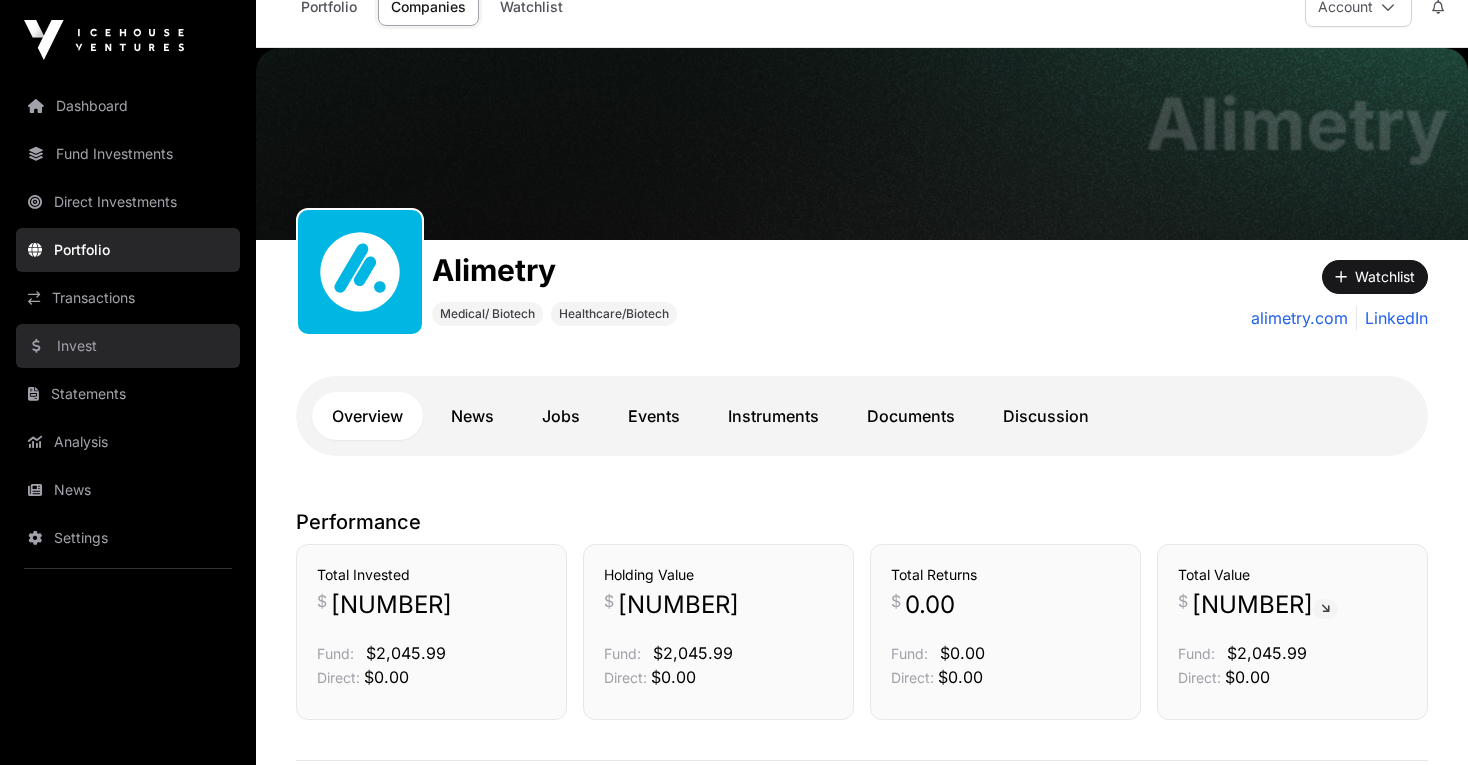 scroll, scrollTop: 32, scrollLeft: 0, axis: vertical 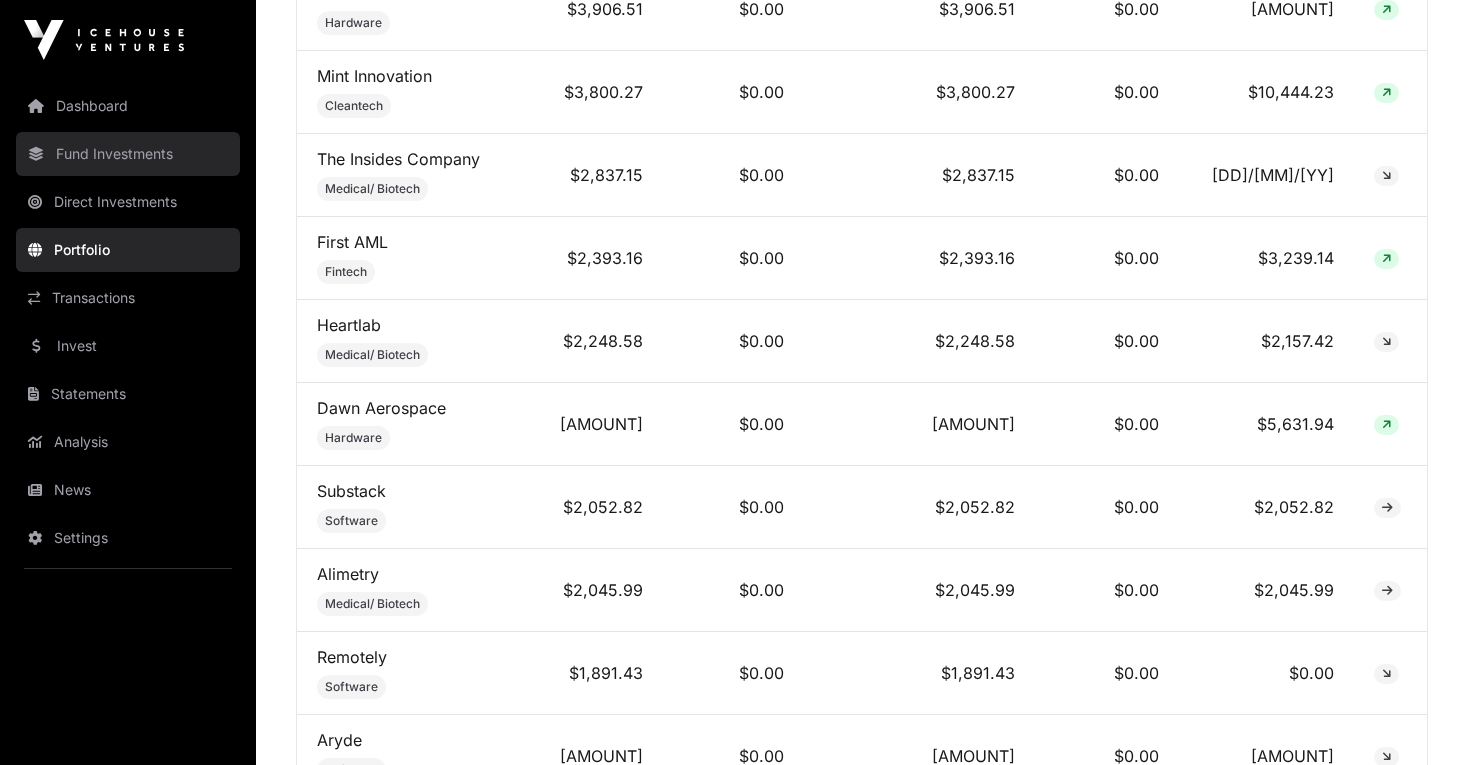 click on "Fund Investments" 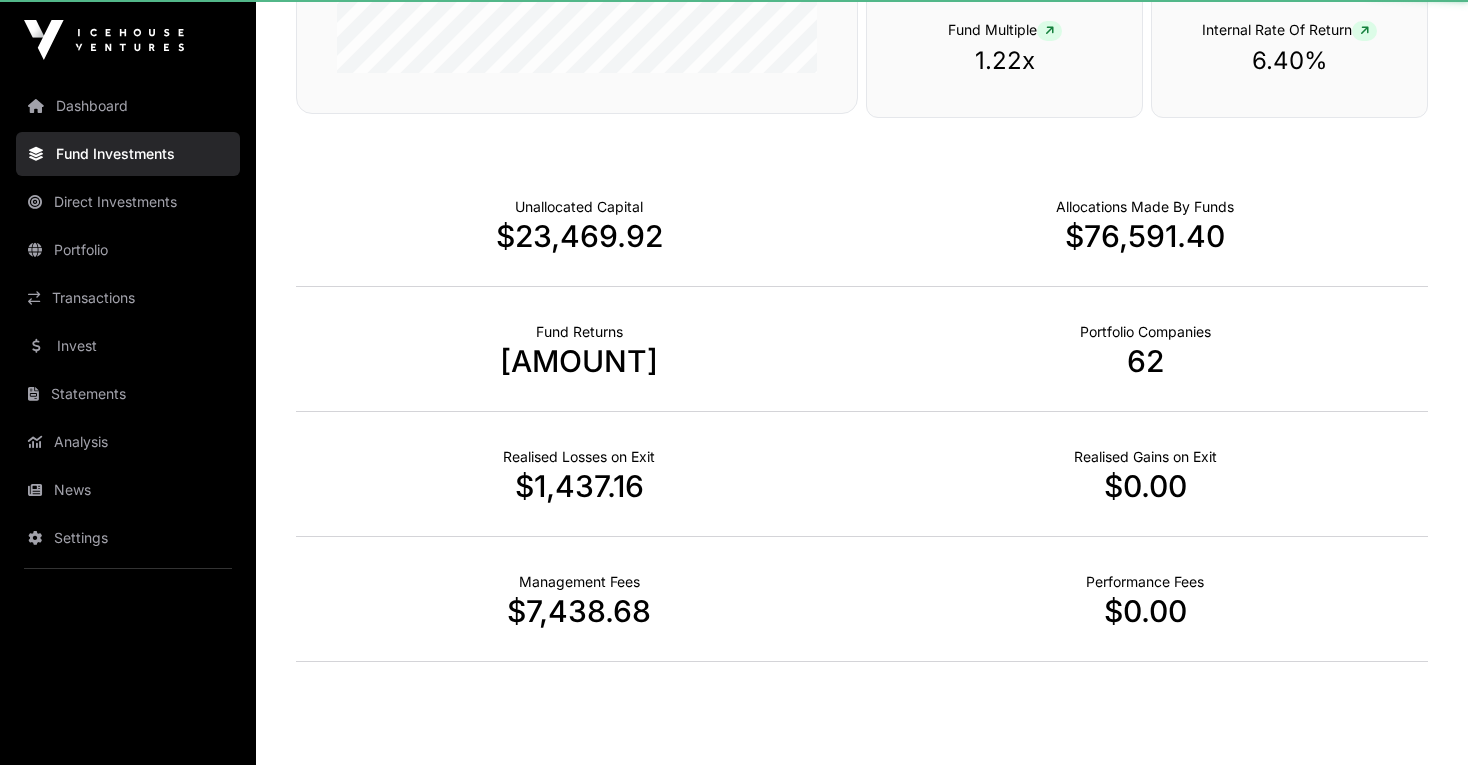 scroll, scrollTop: 0, scrollLeft: 0, axis: both 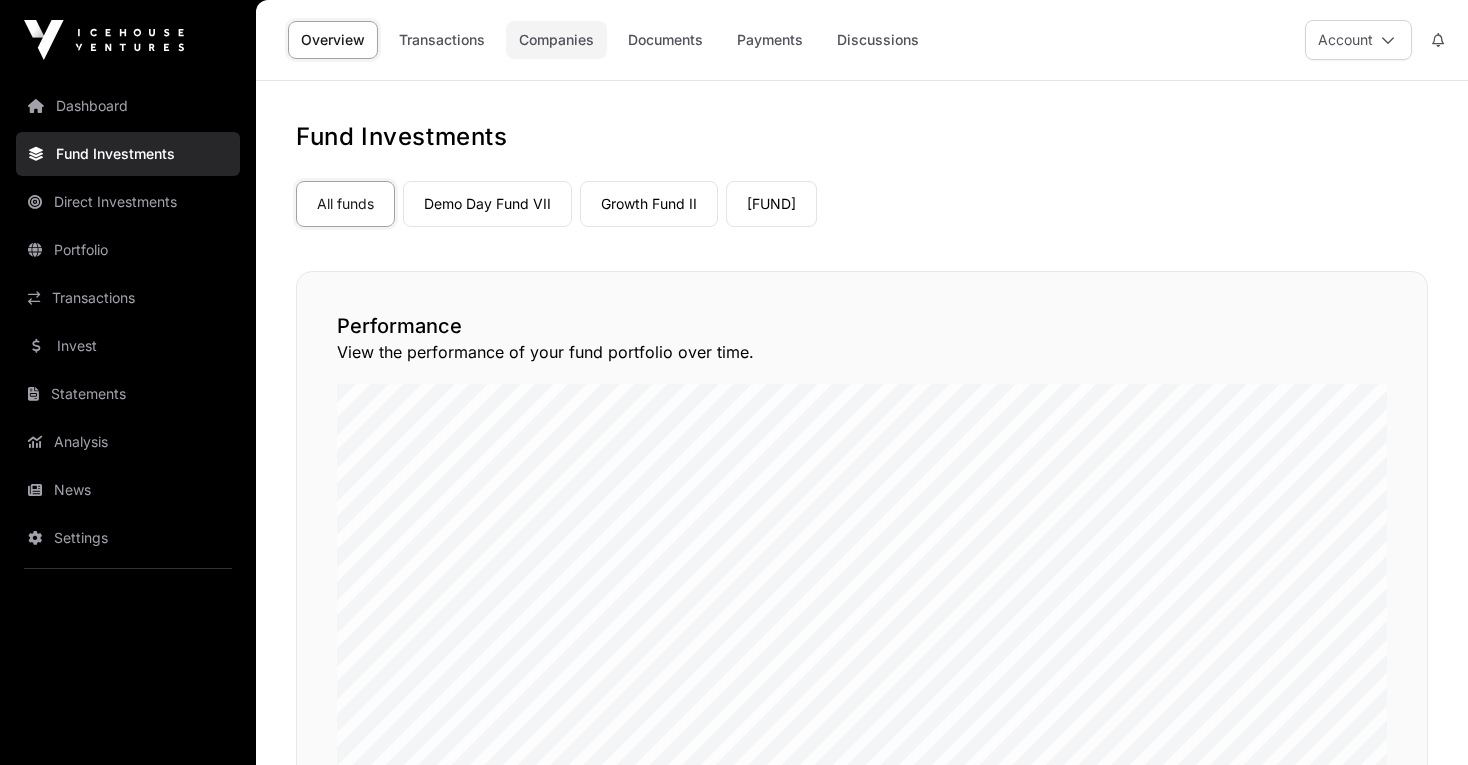 click on "Companies" 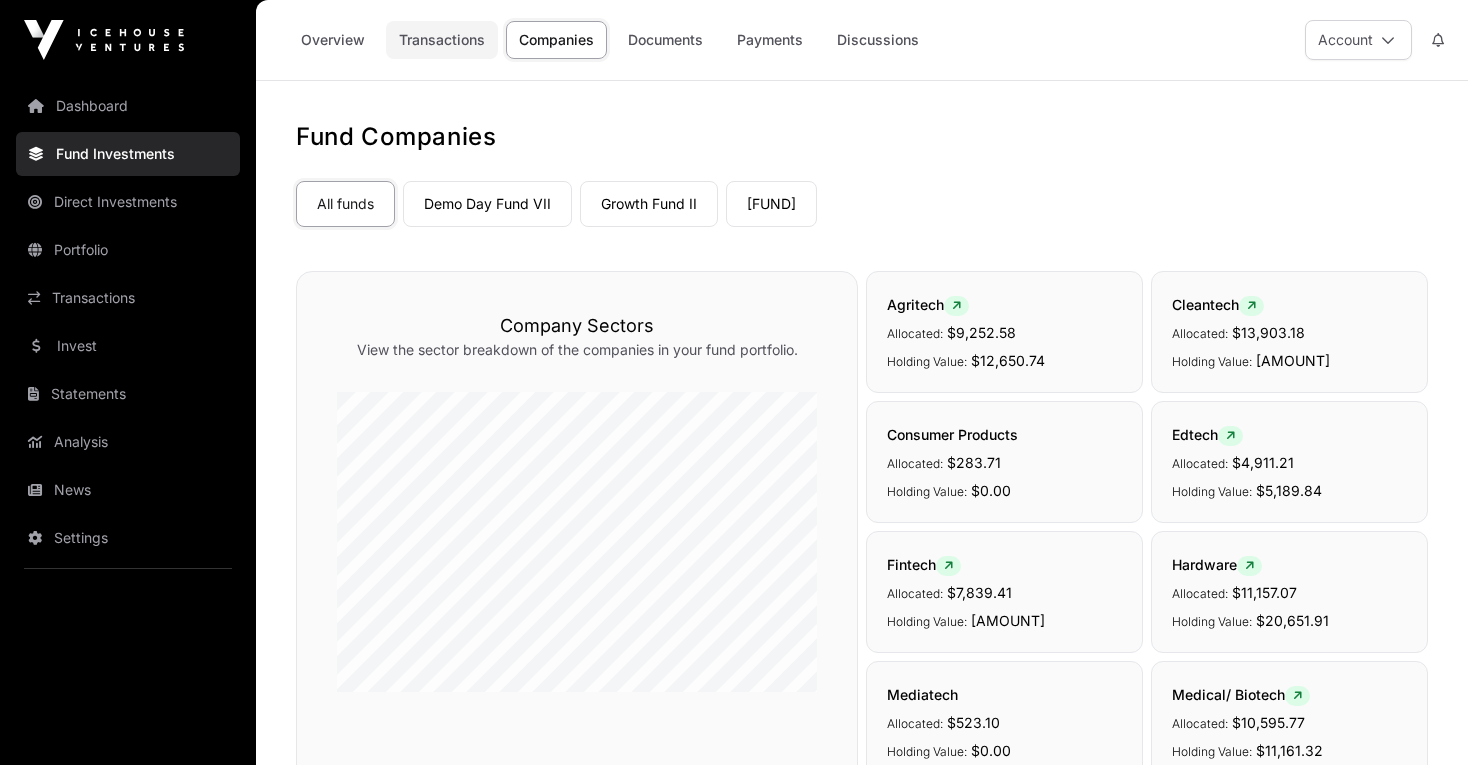 click on "Transactions" 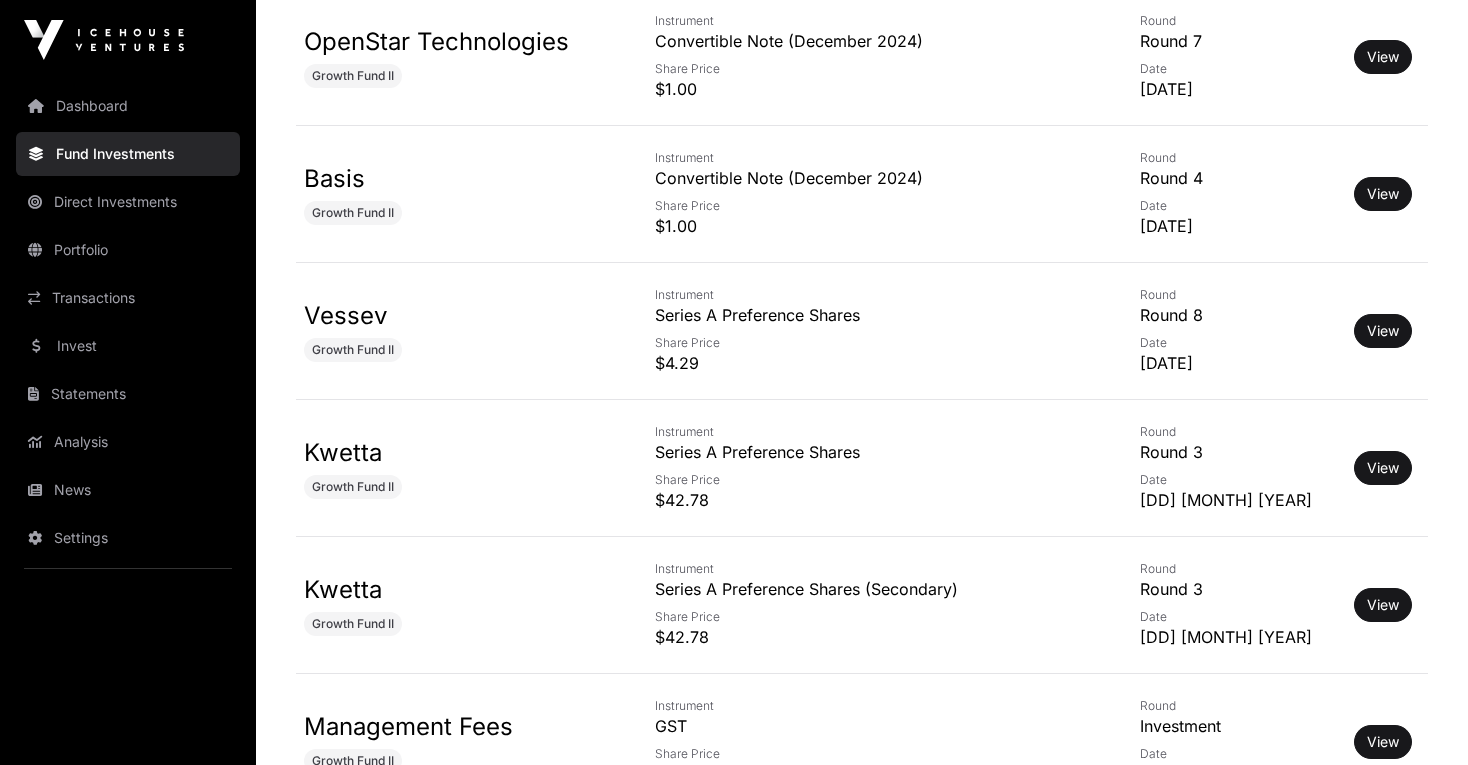 scroll, scrollTop: 3984, scrollLeft: 0, axis: vertical 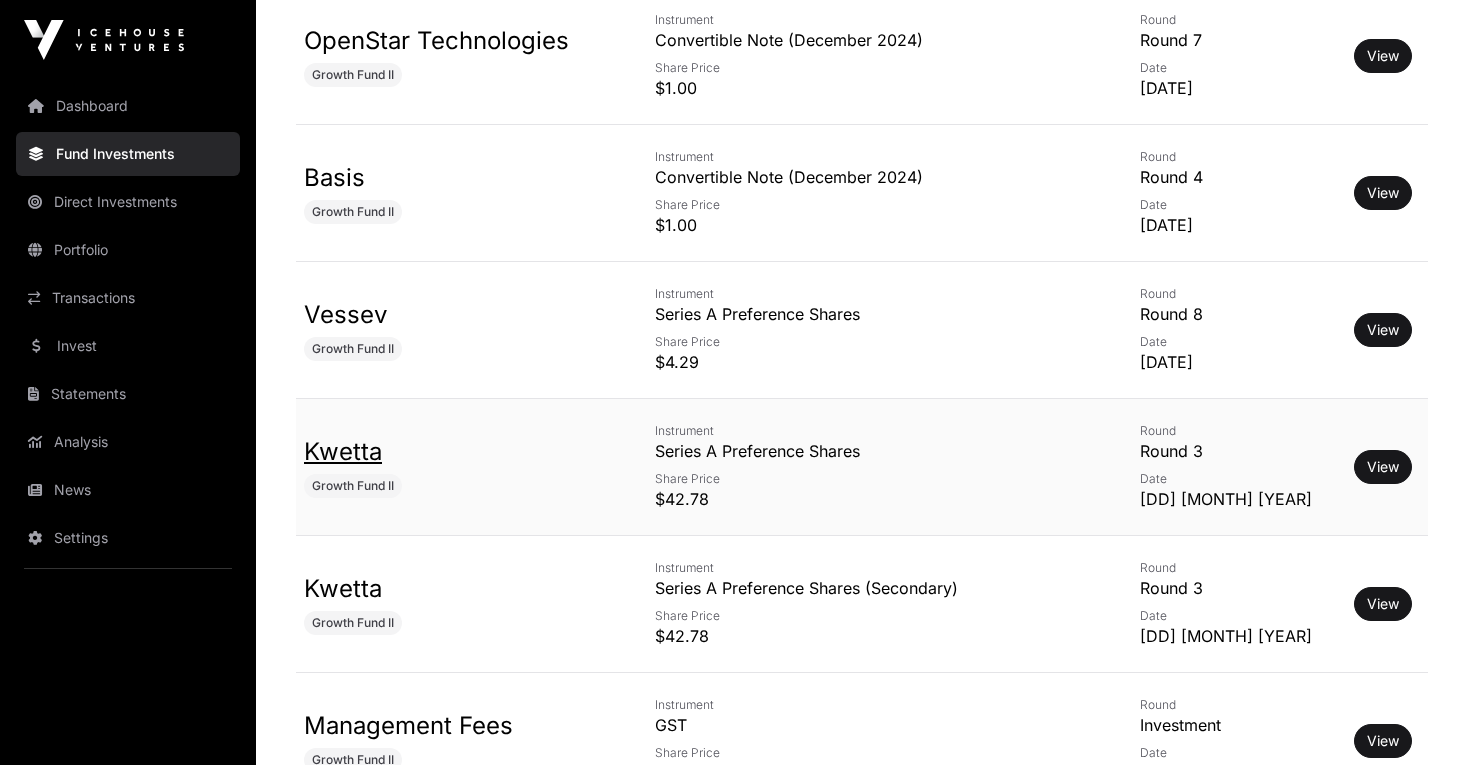 click on "Kwetta" 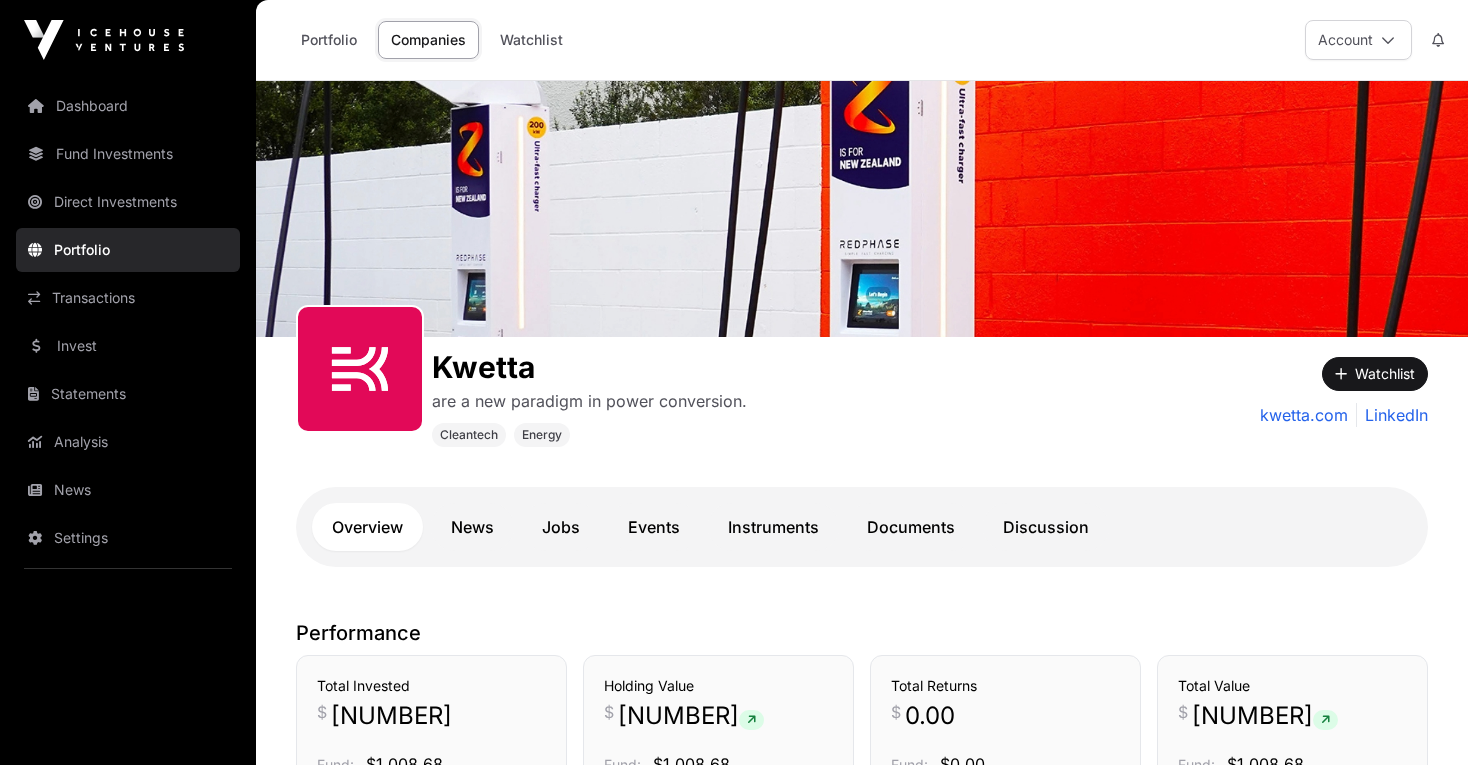 scroll, scrollTop: 0, scrollLeft: 0, axis: both 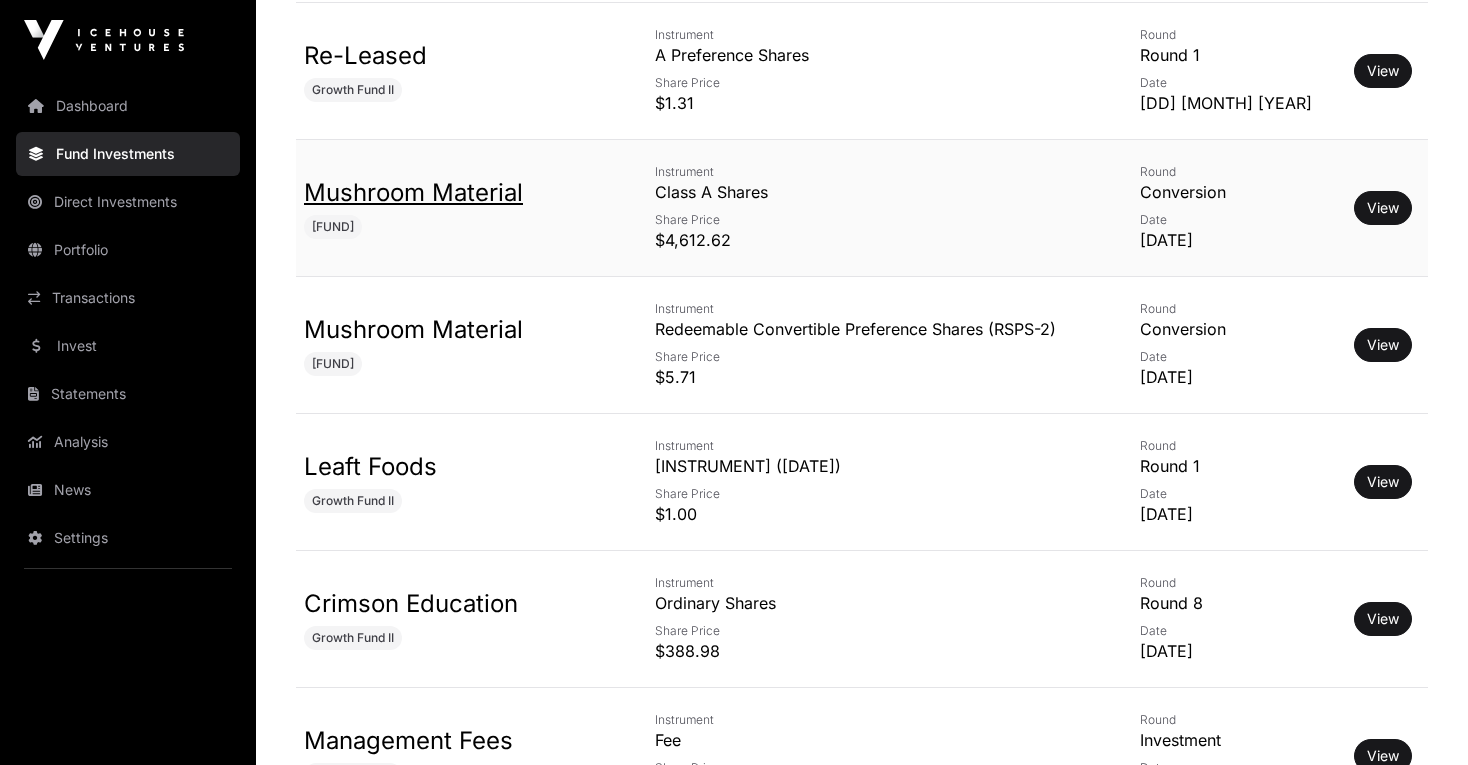 click on "Mushroom Material" 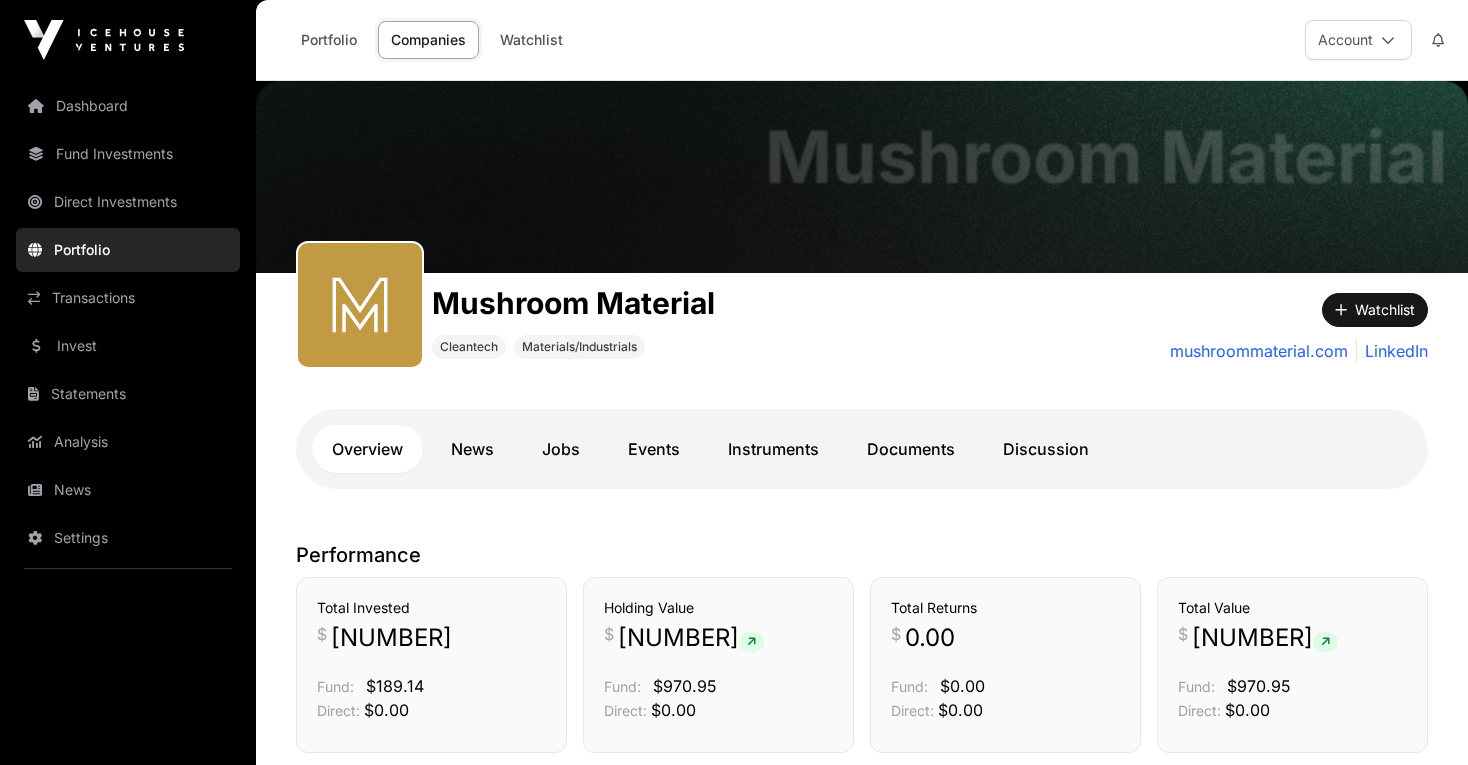 scroll, scrollTop: 0, scrollLeft: 0, axis: both 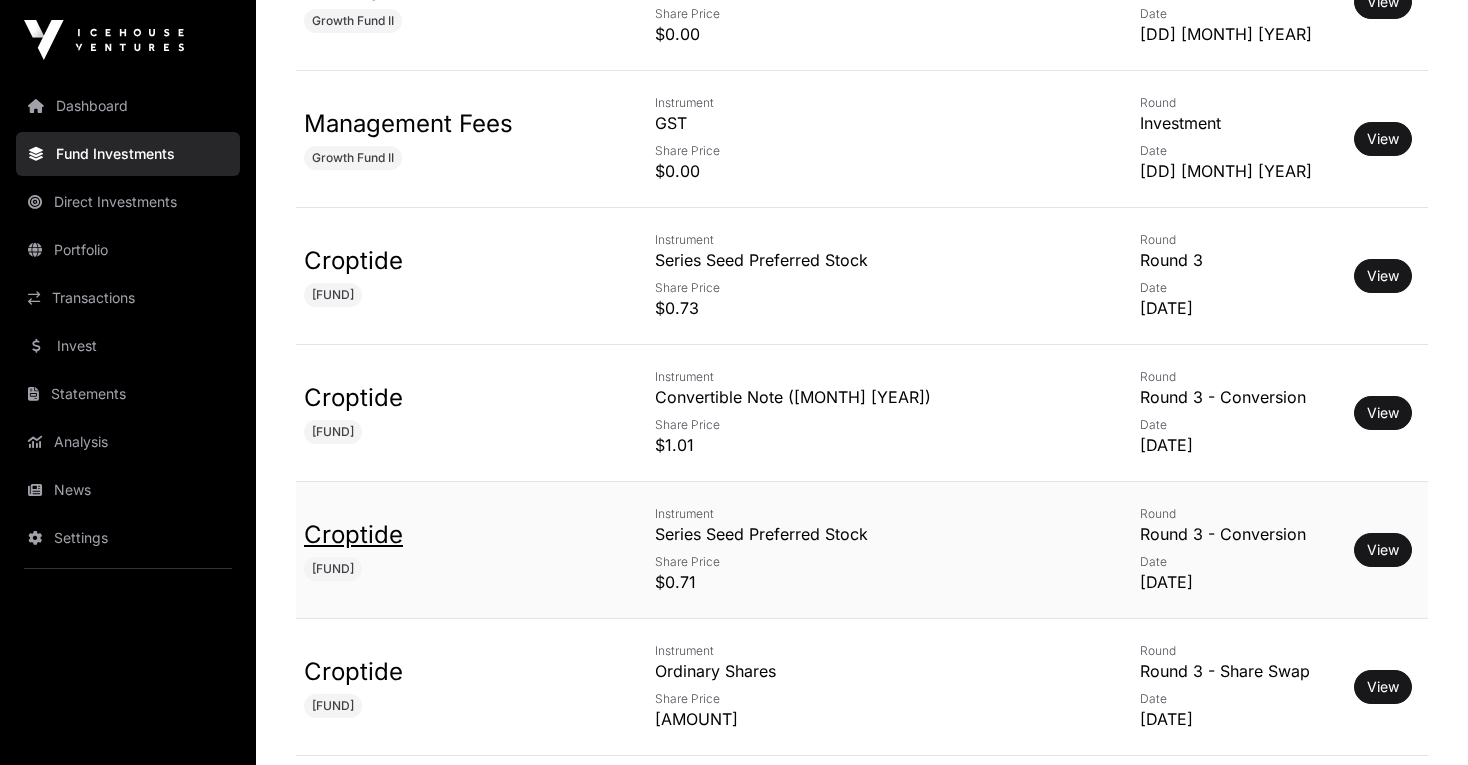 click on "Croptide" 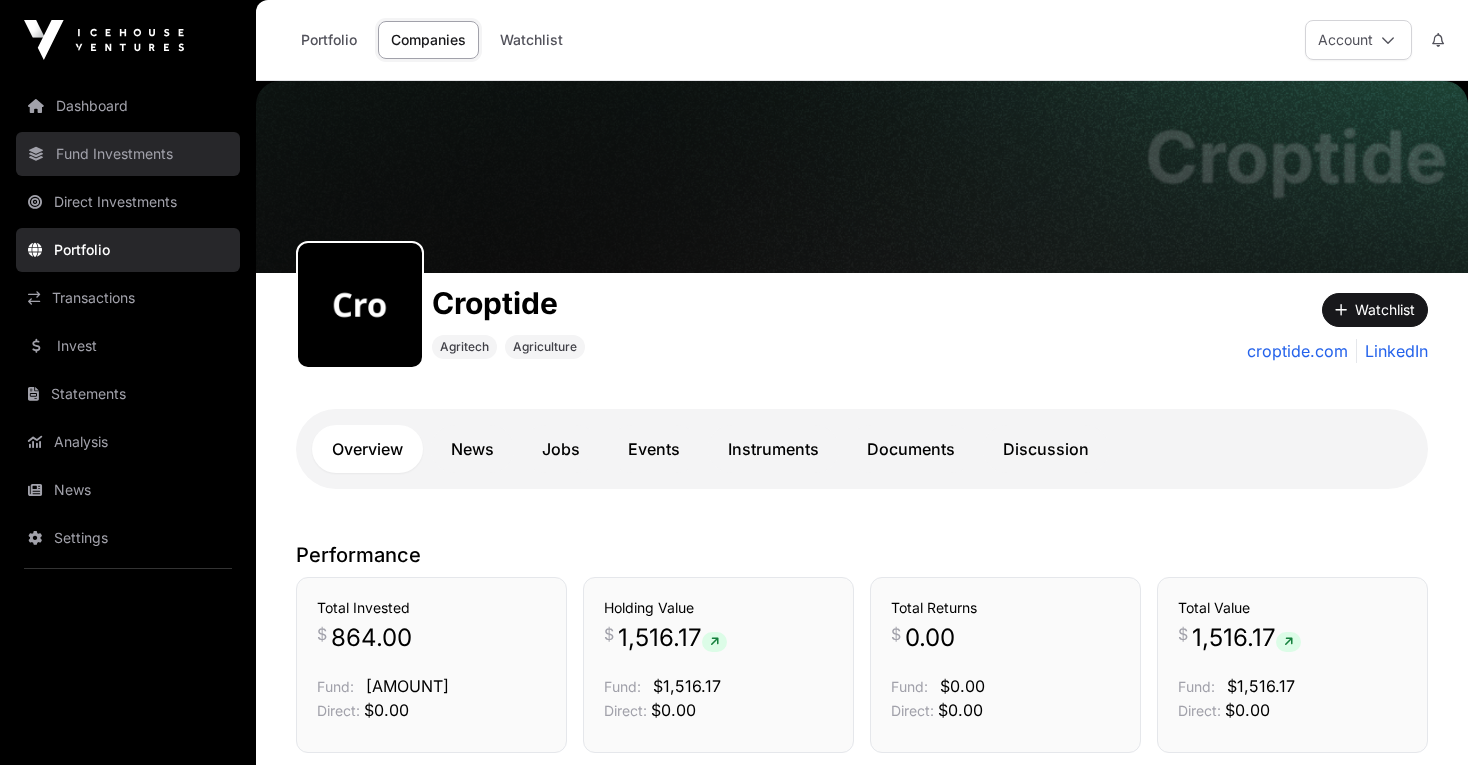 scroll, scrollTop: 0, scrollLeft: 0, axis: both 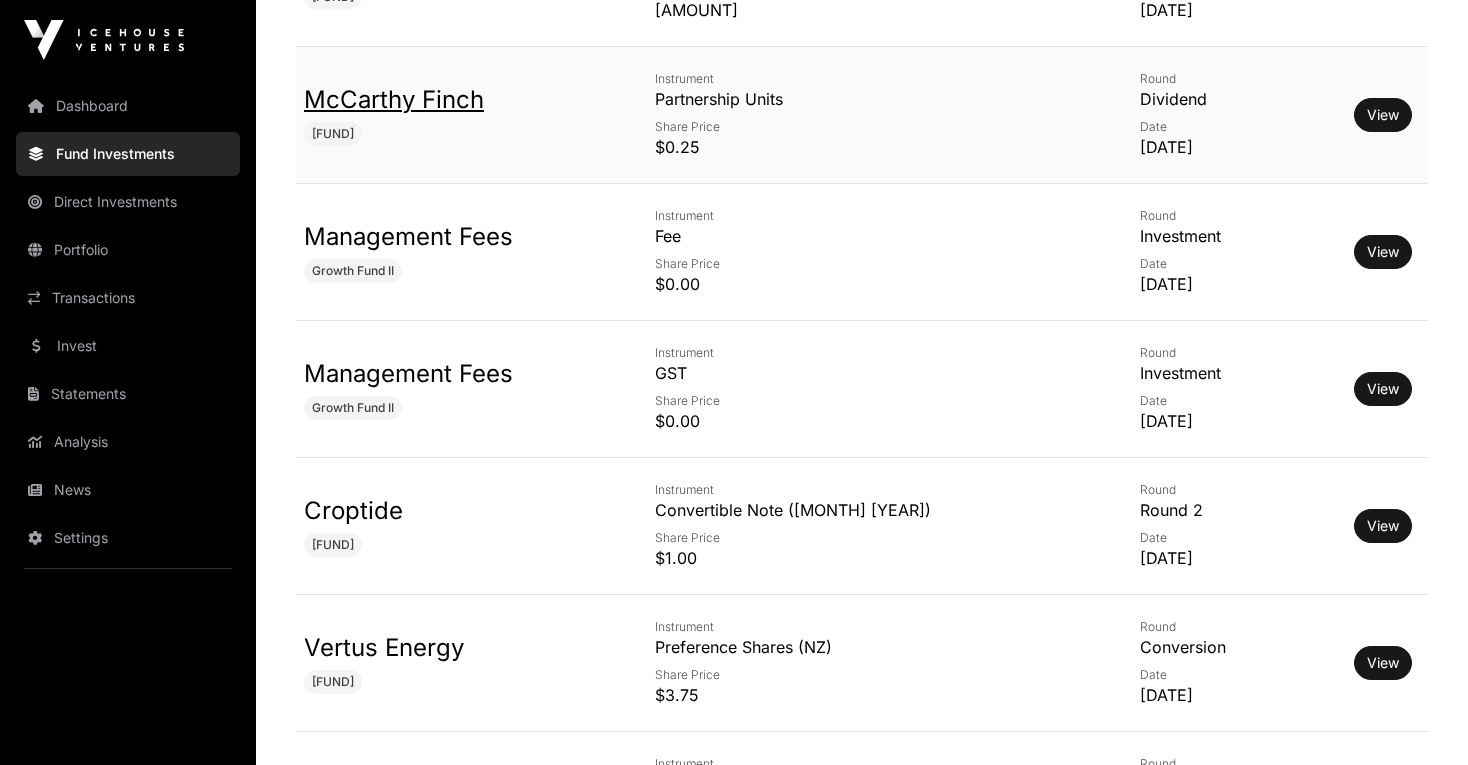 click on "McCarthy Finch" 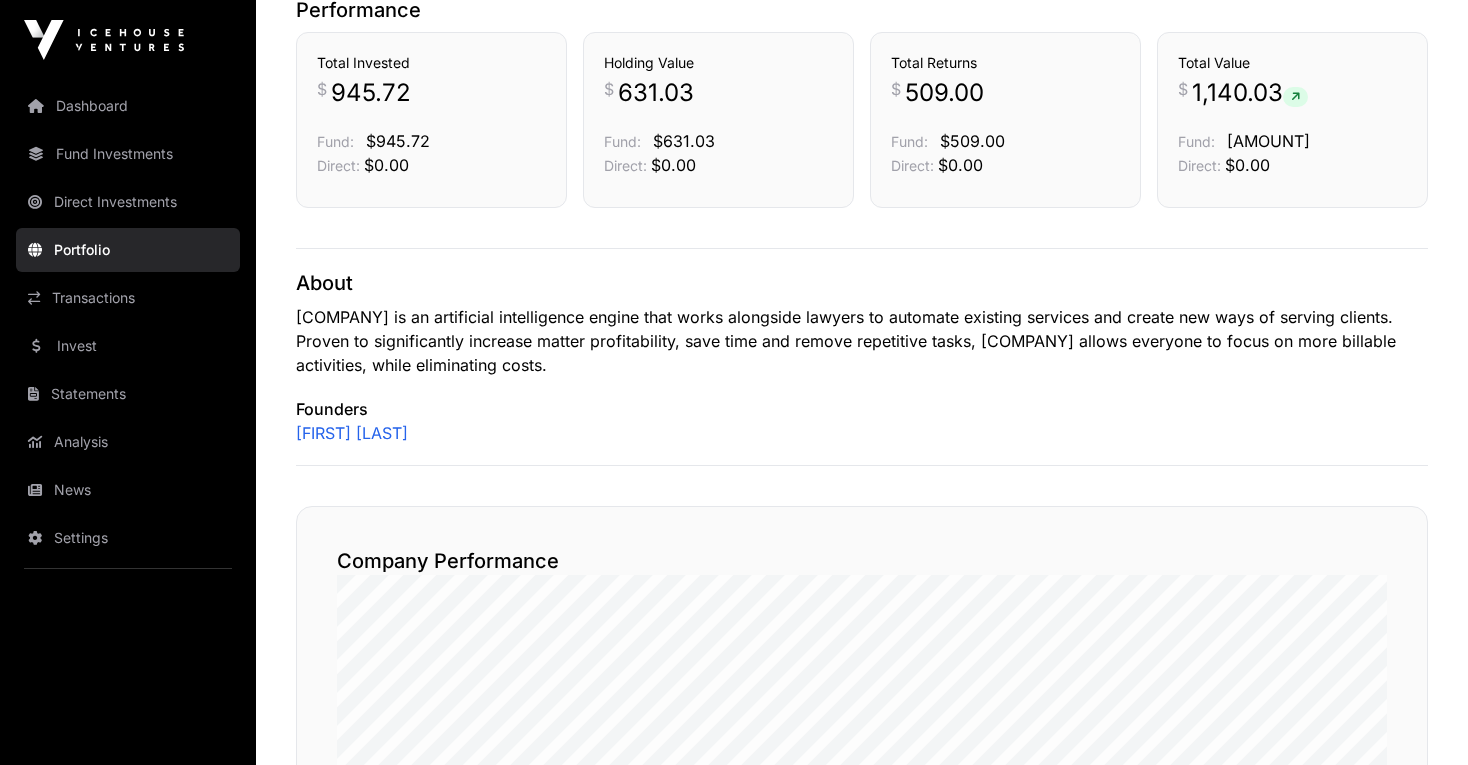 scroll, scrollTop: 545, scrollLeft: 0, axis: vertical 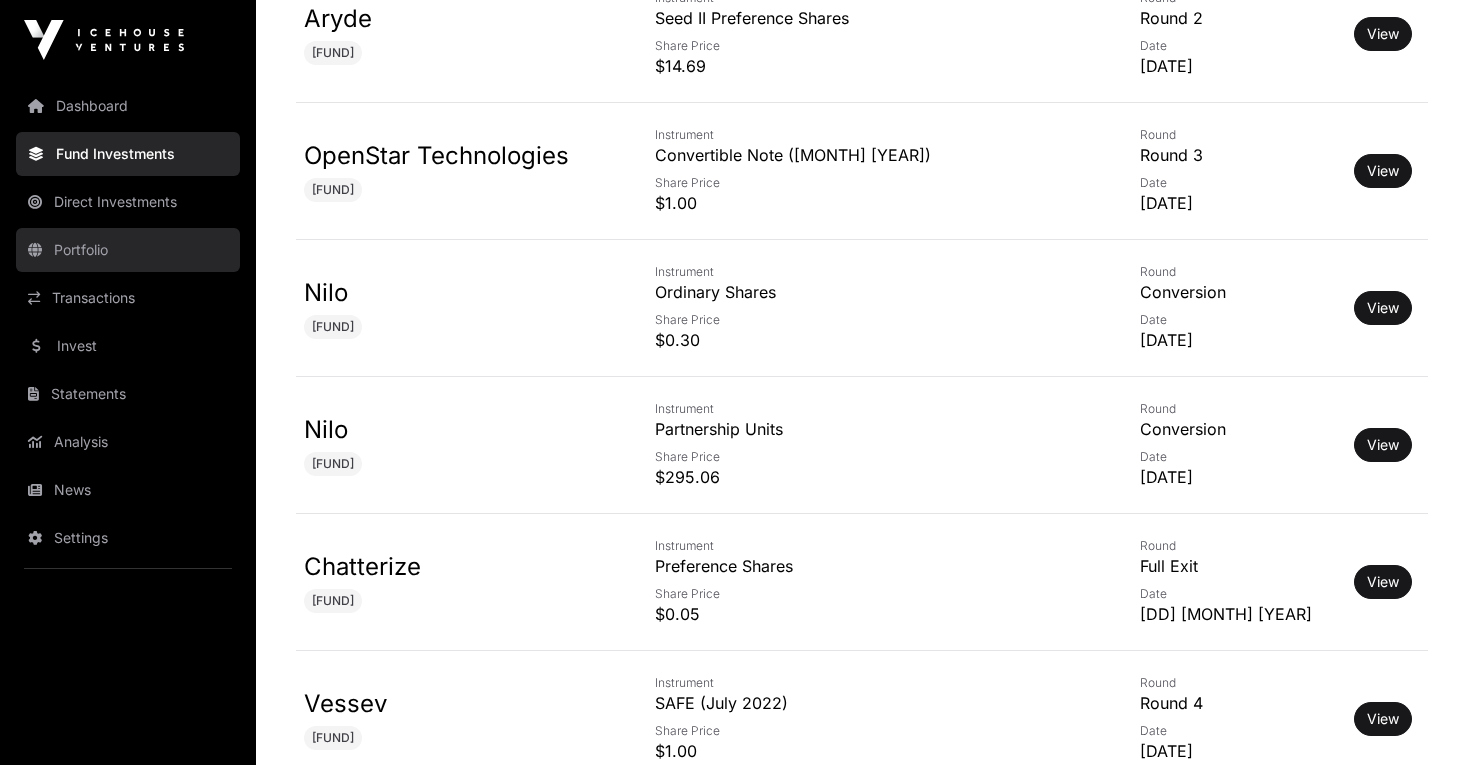 click on "Portfolio" 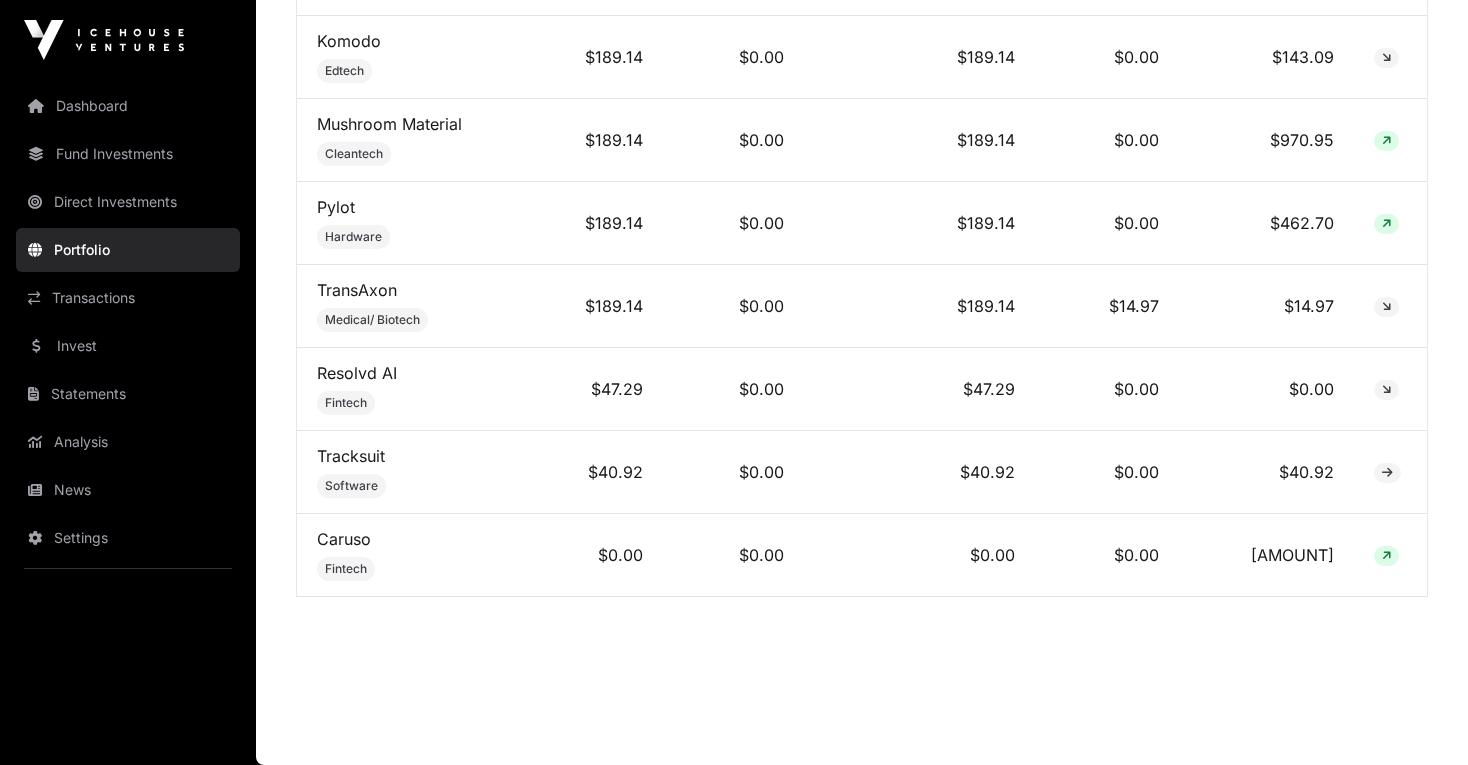 scroll, scrollTop: 0, scrollLeft: 0, axis: both 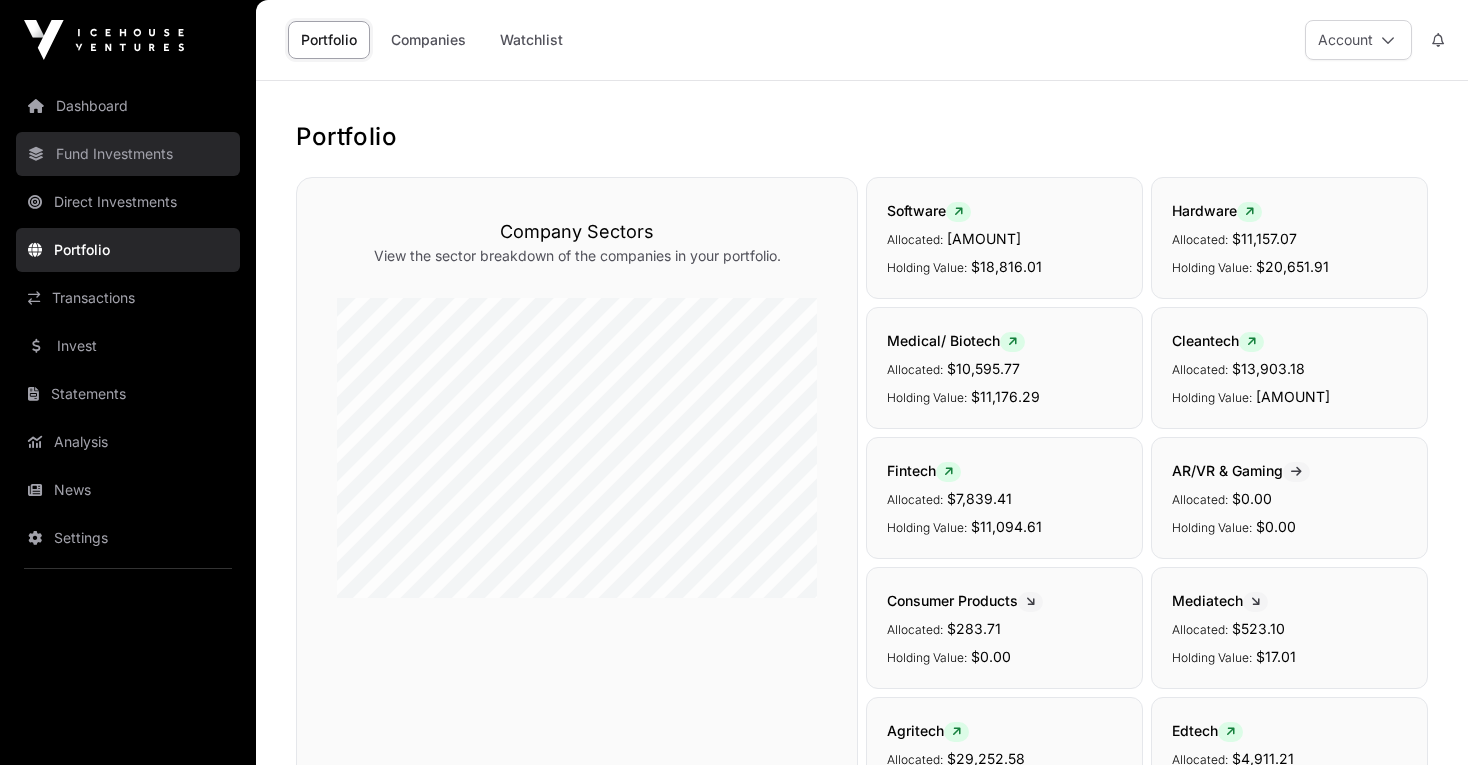 click on "Fund Investments" 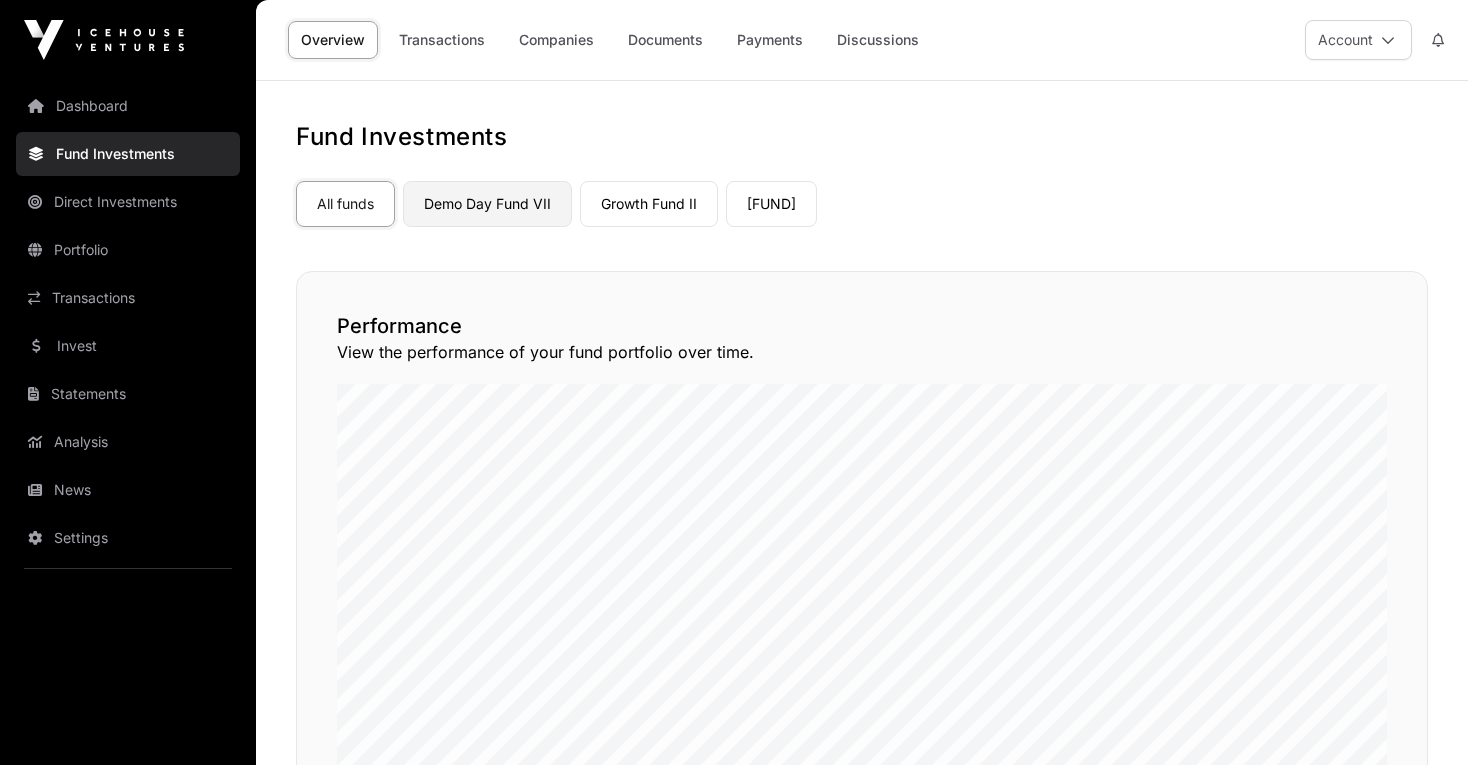 click on "Demo Day Fund VII" 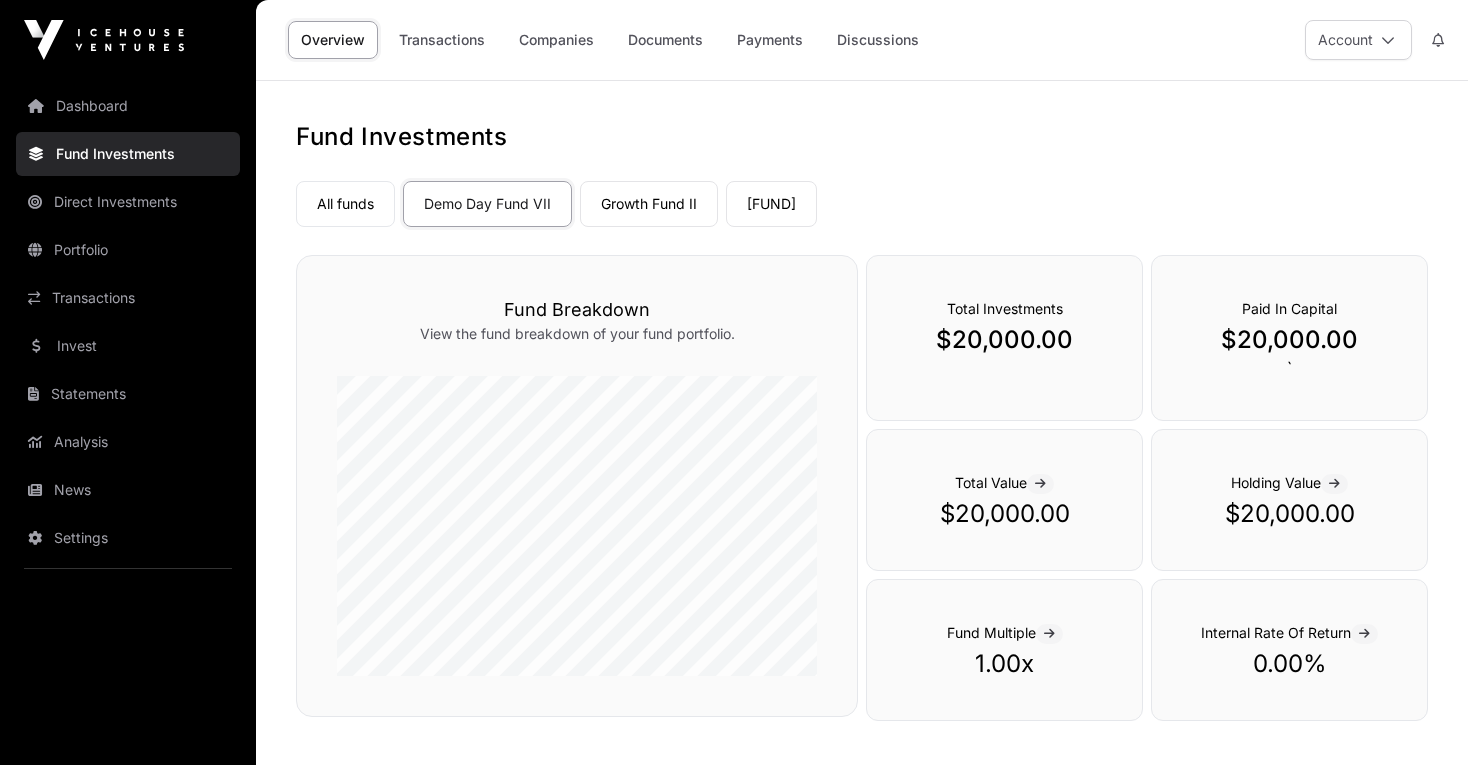 scroll, scrollTop: 0, scrollLeft: 0, axis: both 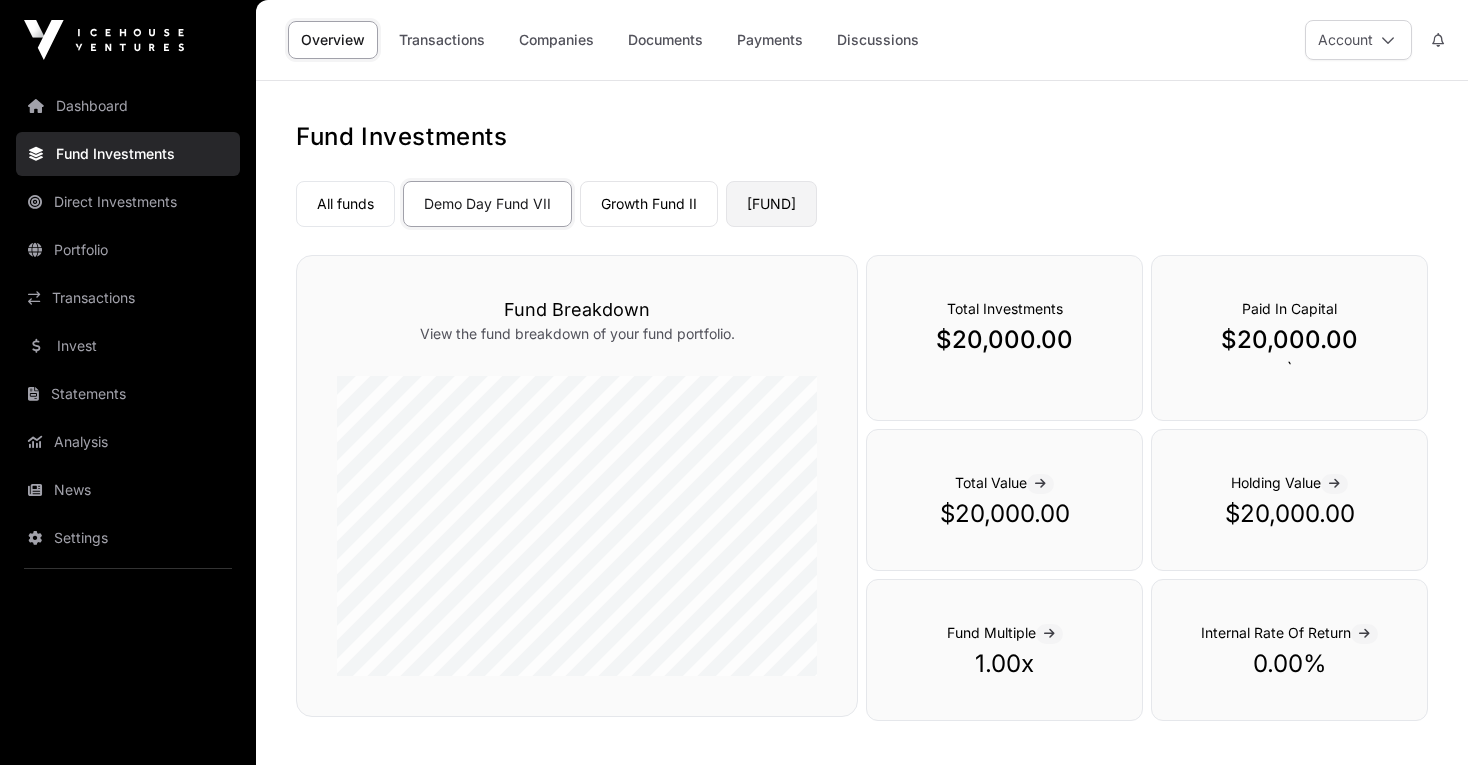 click on "[FUND]" 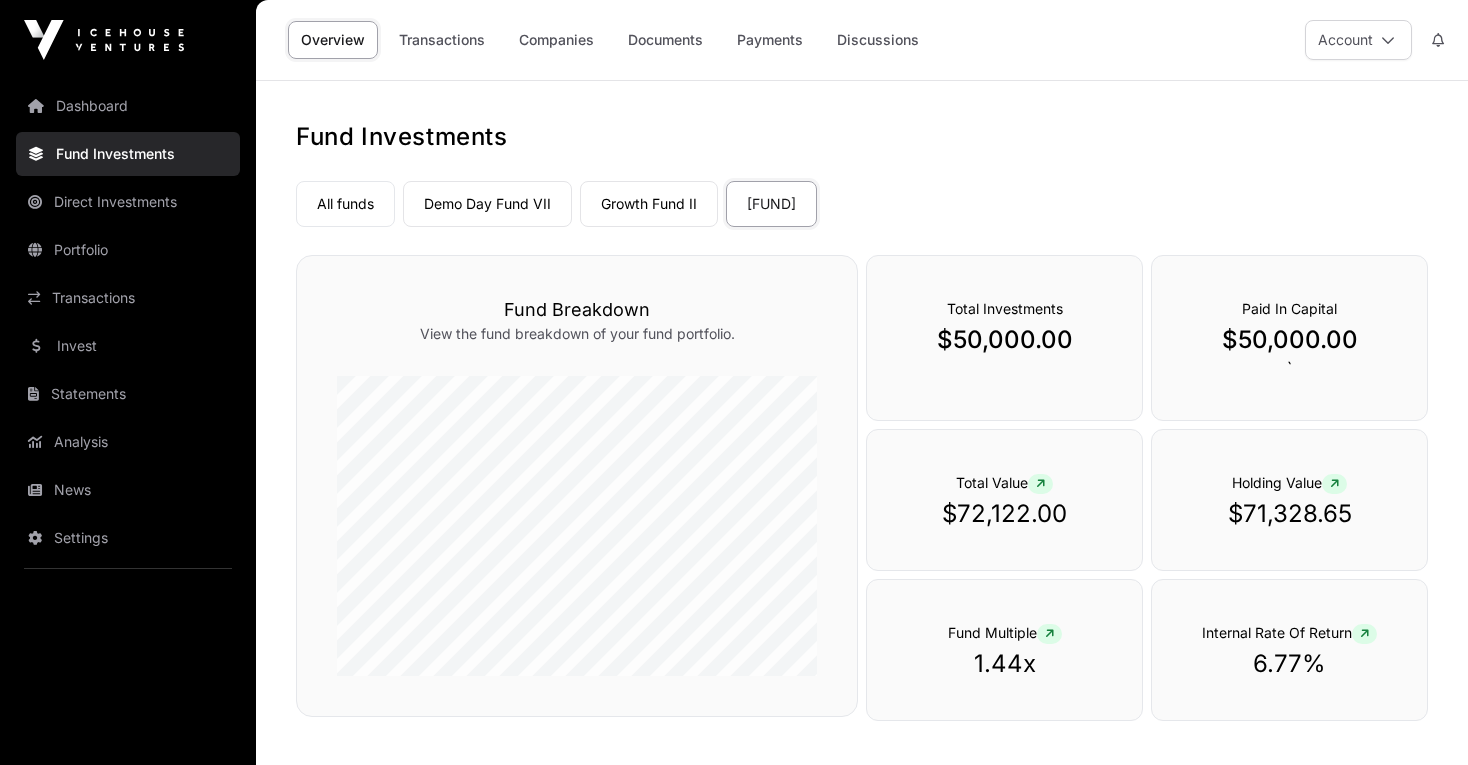 scroll, scrollTop: 0, scrollLeft: 0, axis: both 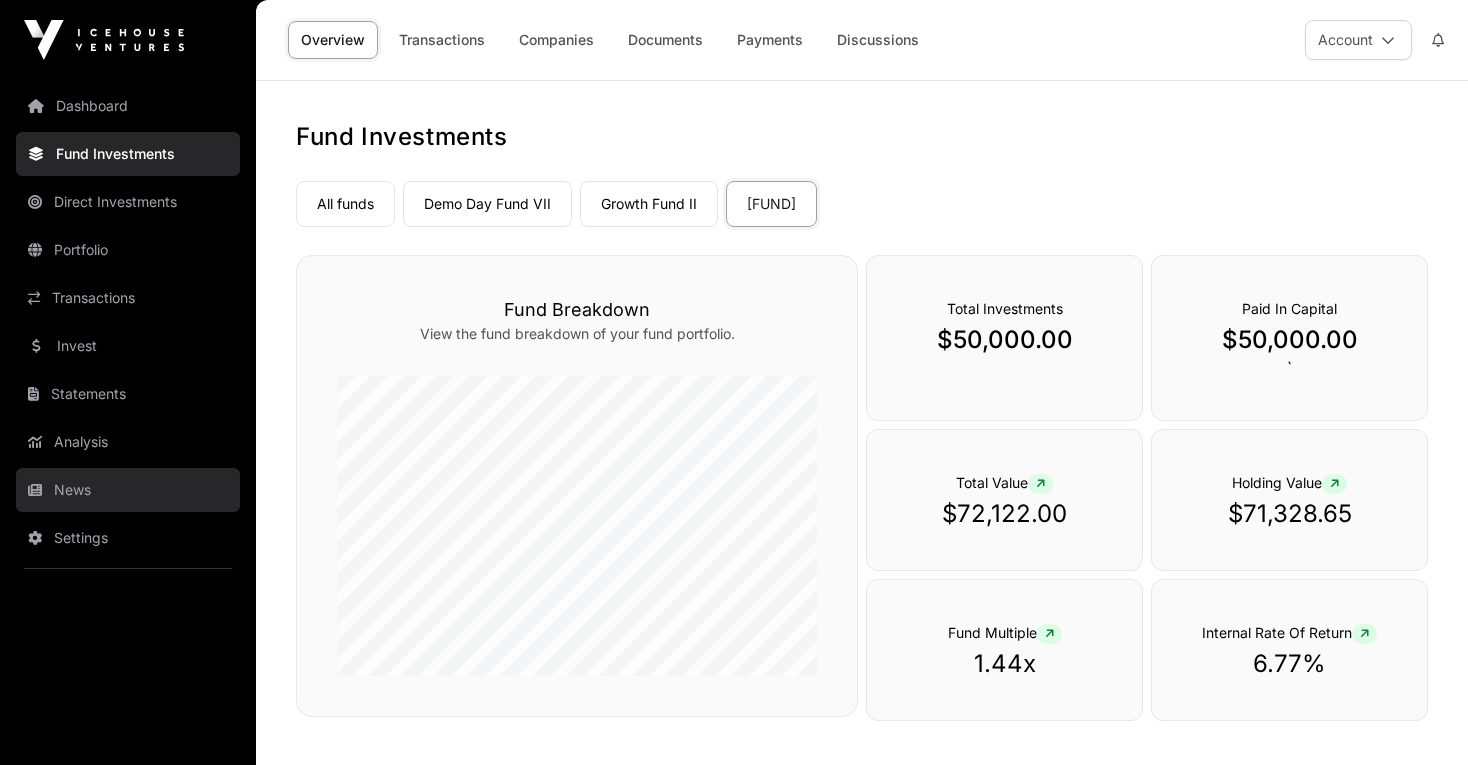 click on "News" 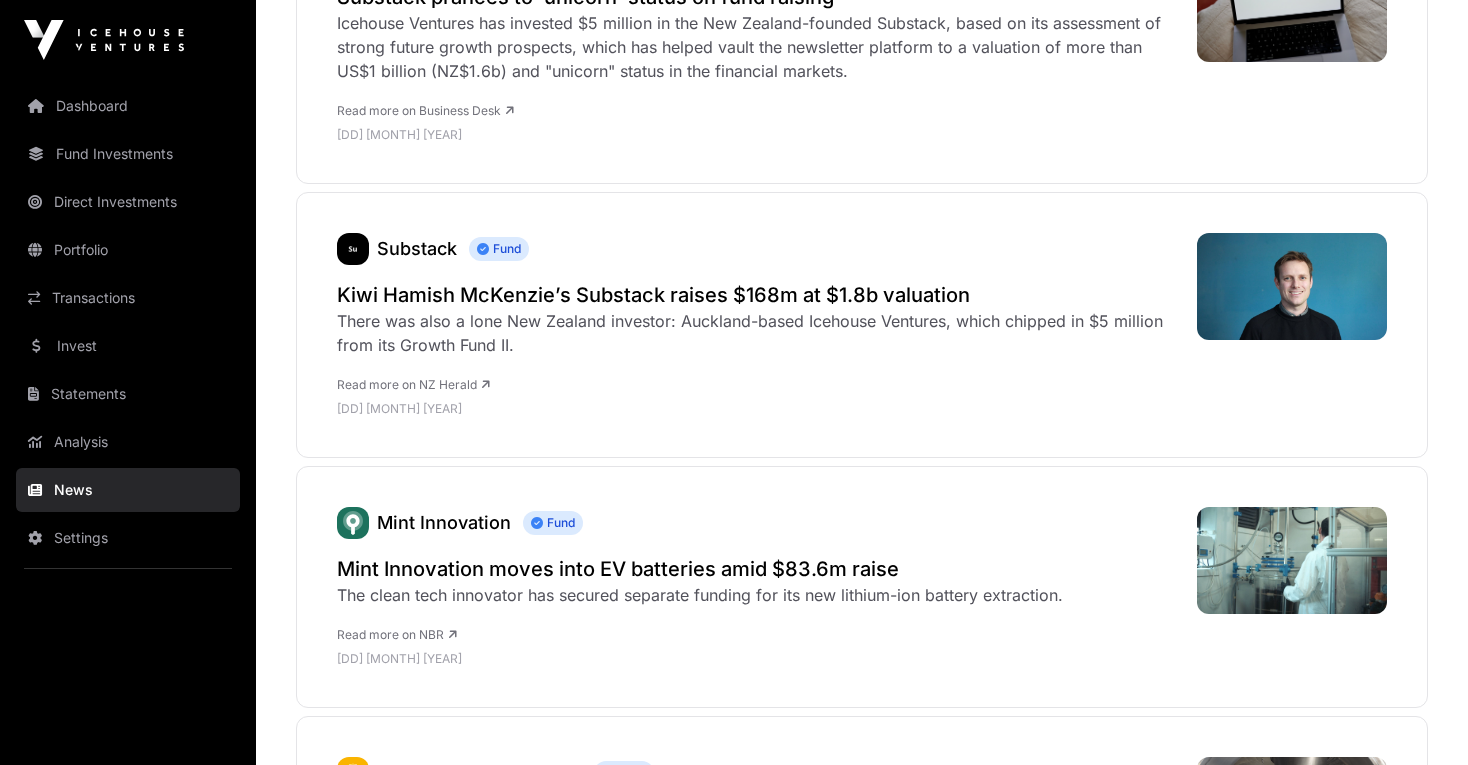 scroll, scrollTop: 994, scrollLeft: 0, axis: vertical 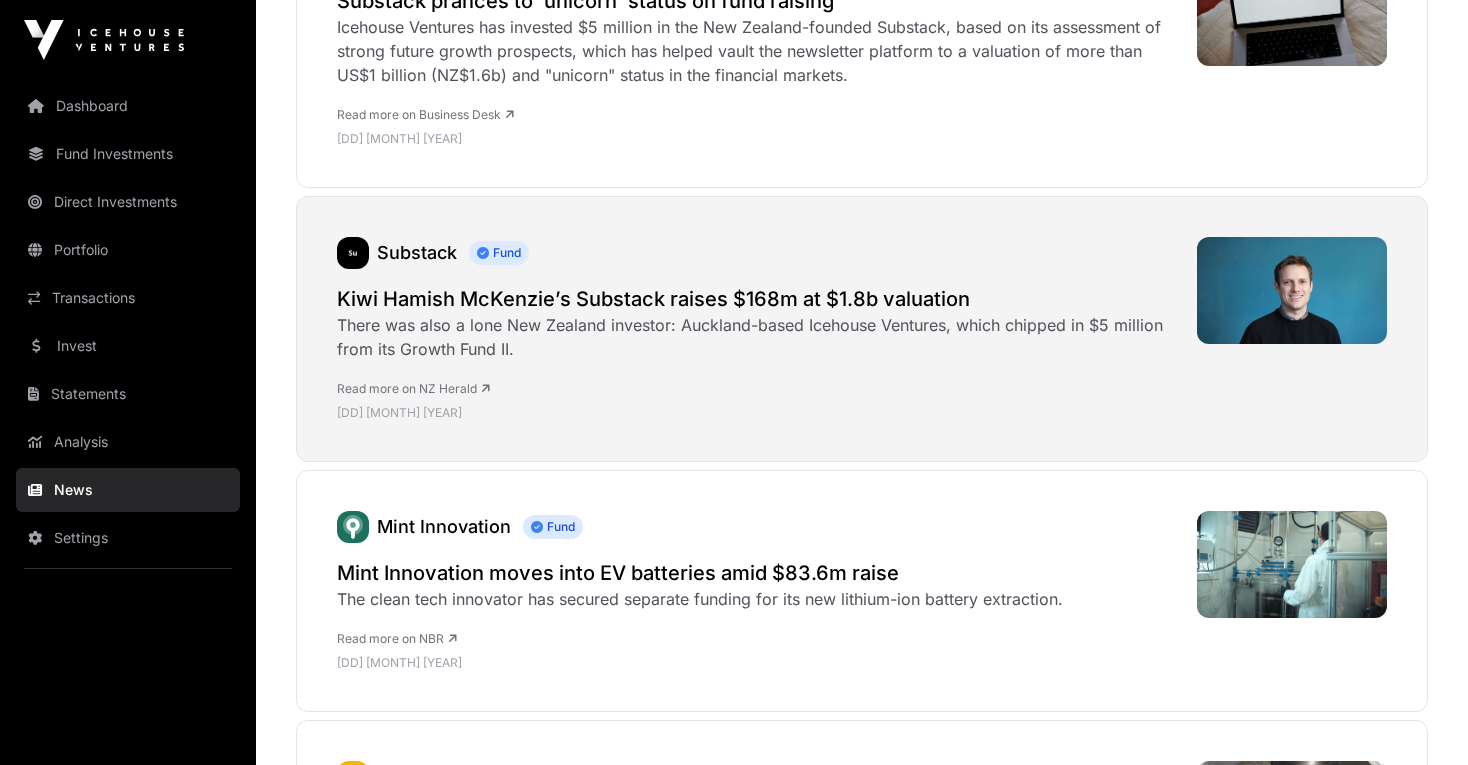 click on "Substack" 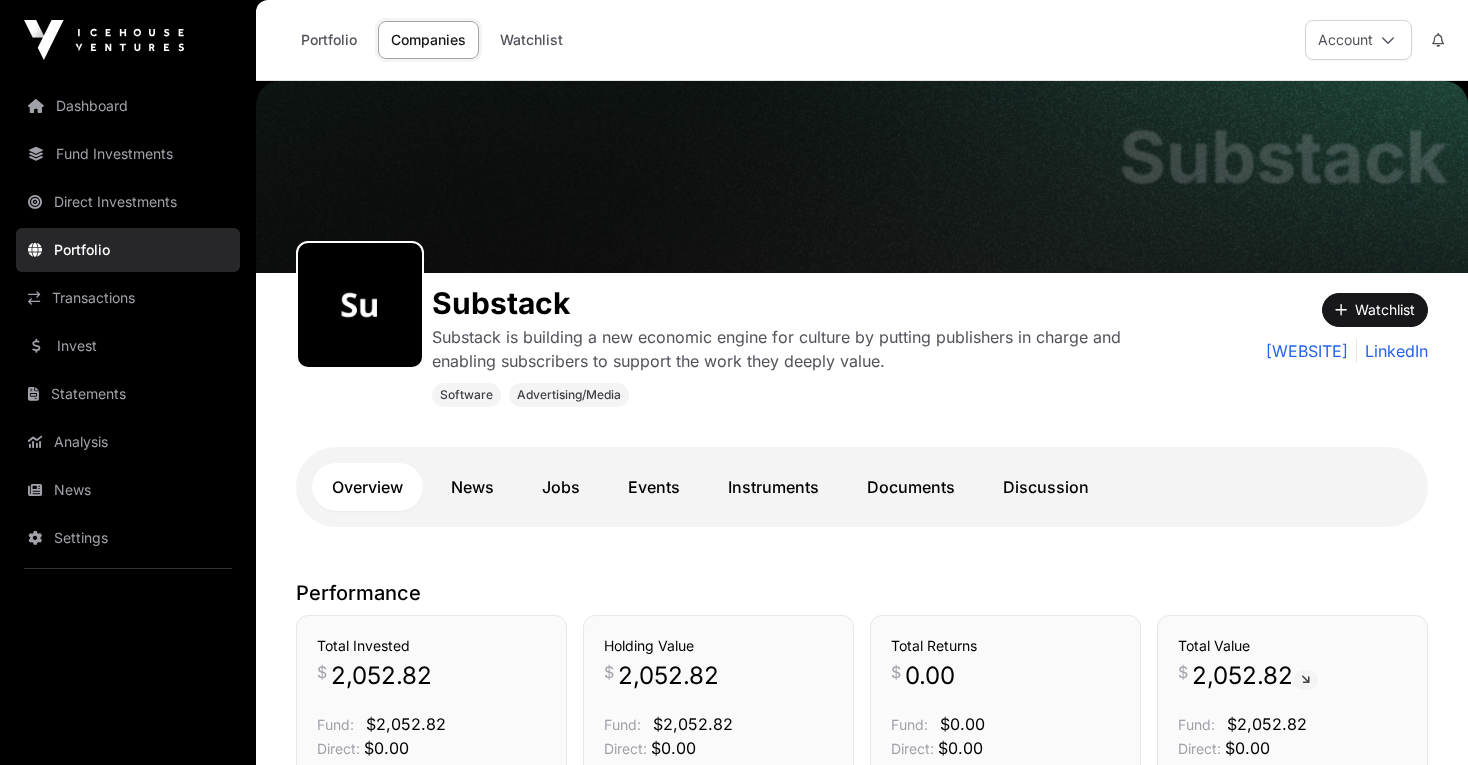 scroll, scrollTop: 0, scrollLeft: 0, axis: both 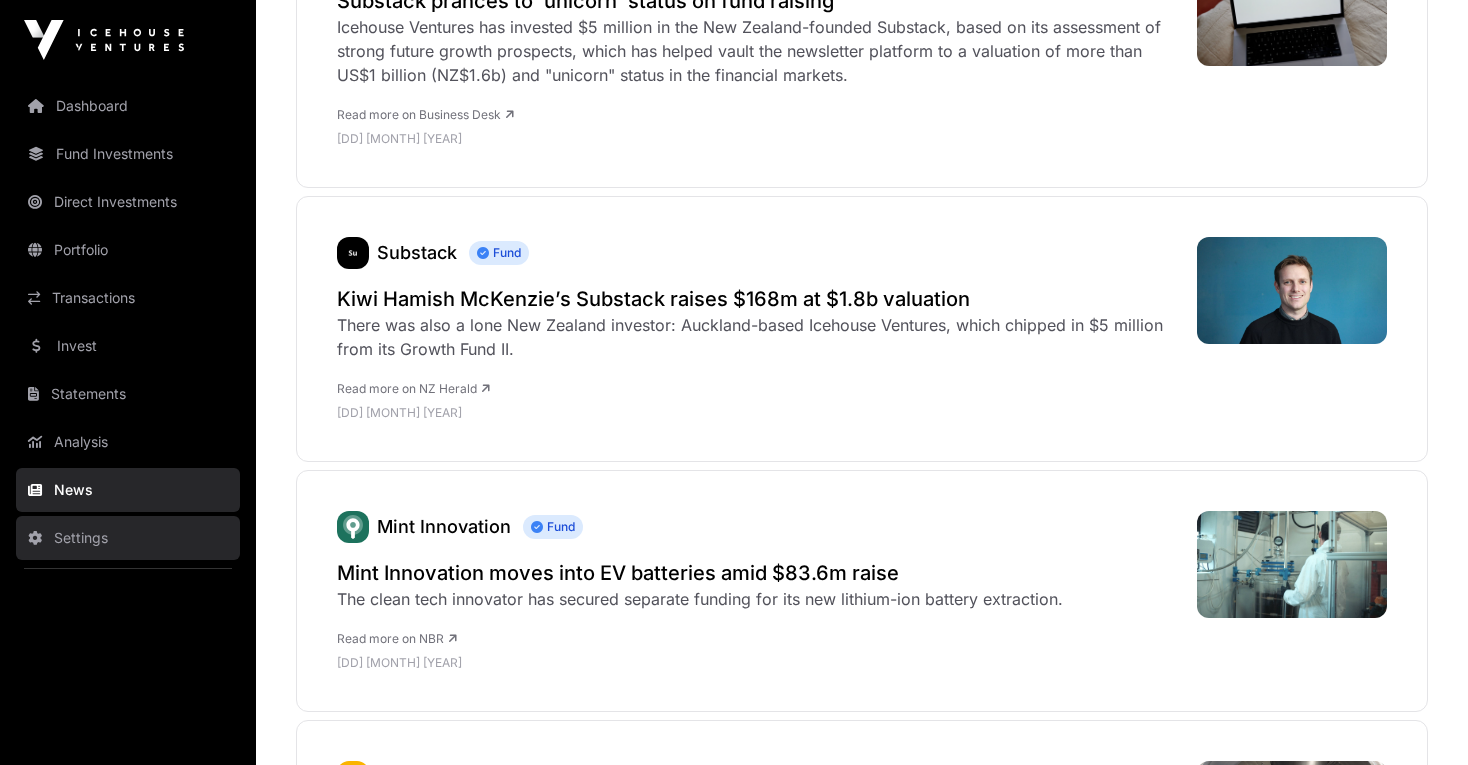 click on "Settings" 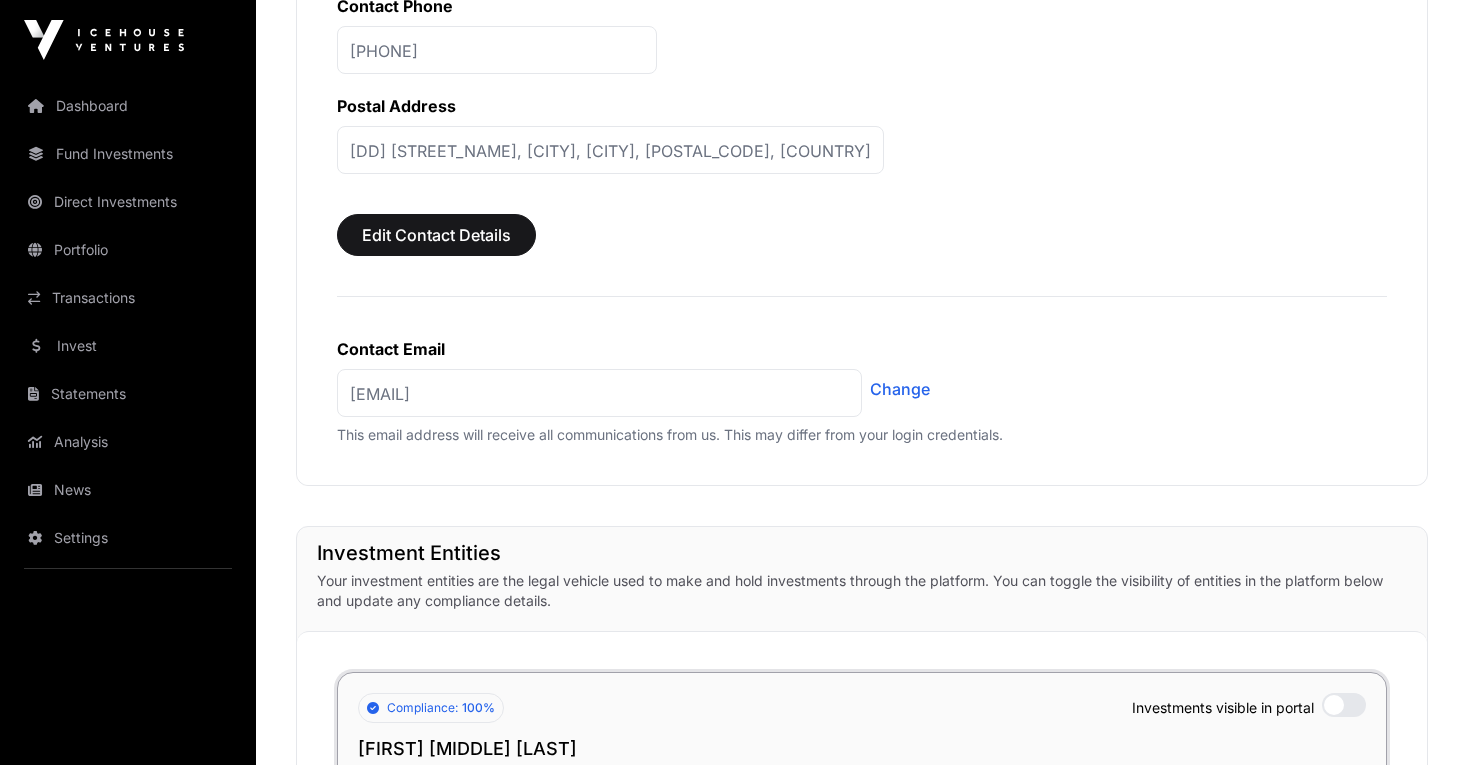 scroll, scrollTop: 0, scrollLeft: 0, axis: both 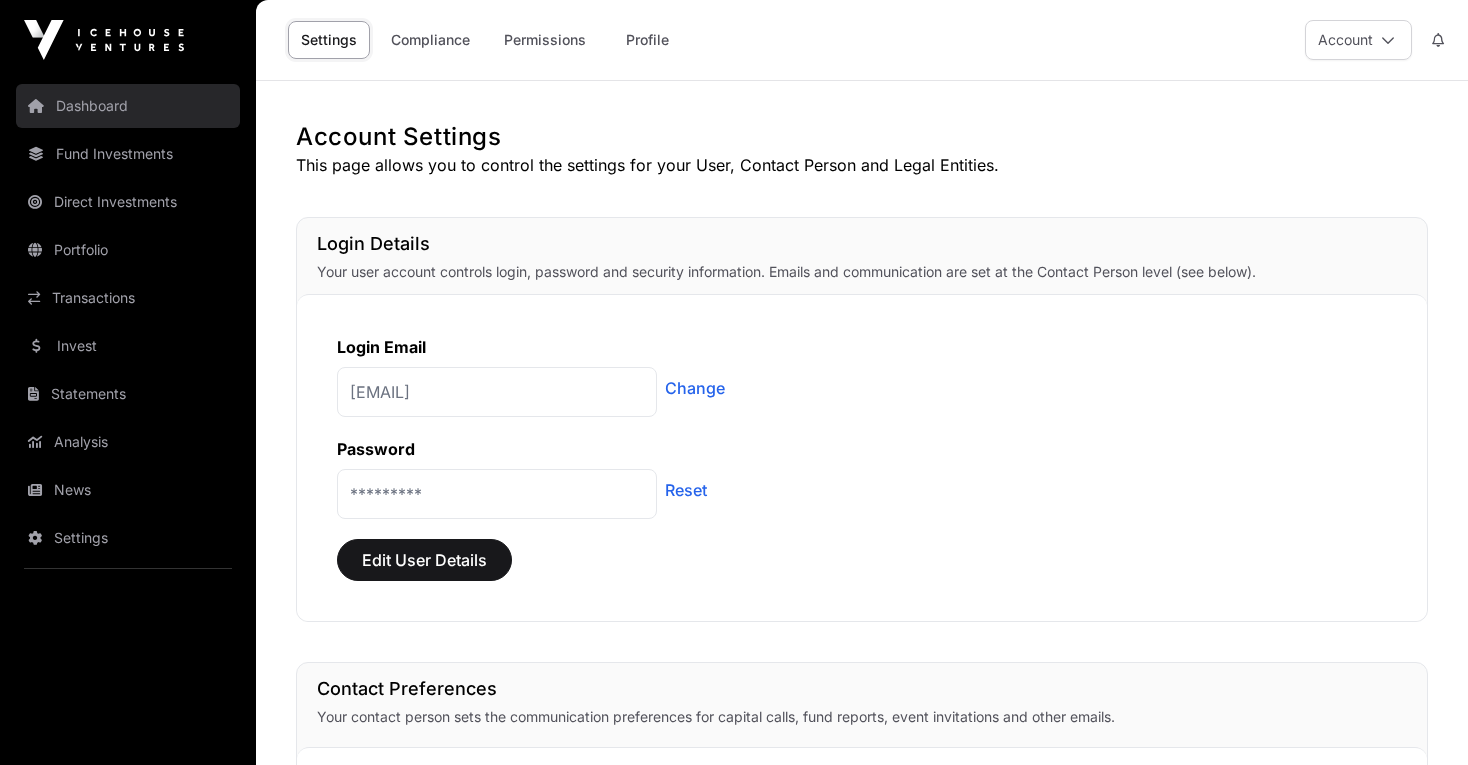 click on "Dashboard" 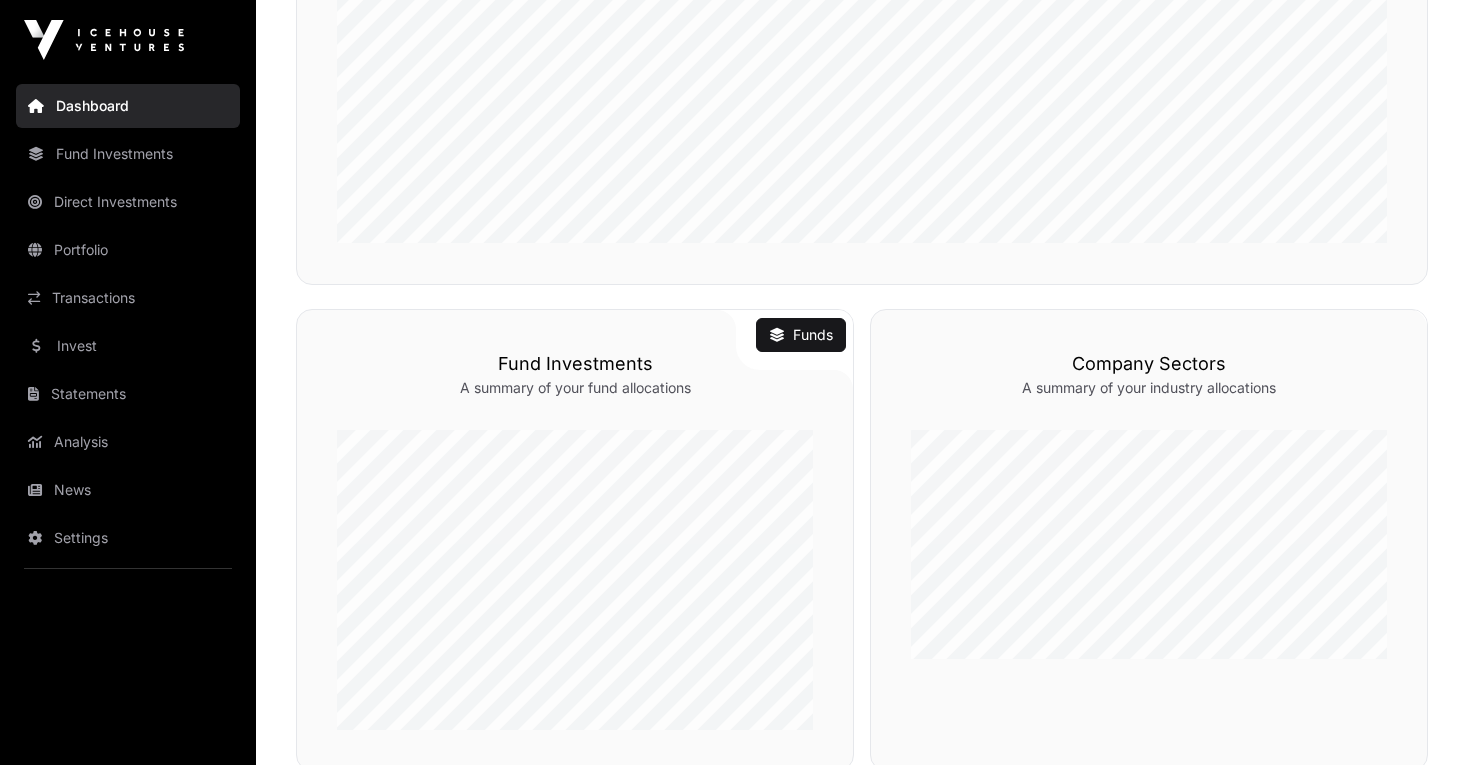 scroll, scrollTop: 474, scrollLeft: 0, axis: vertical 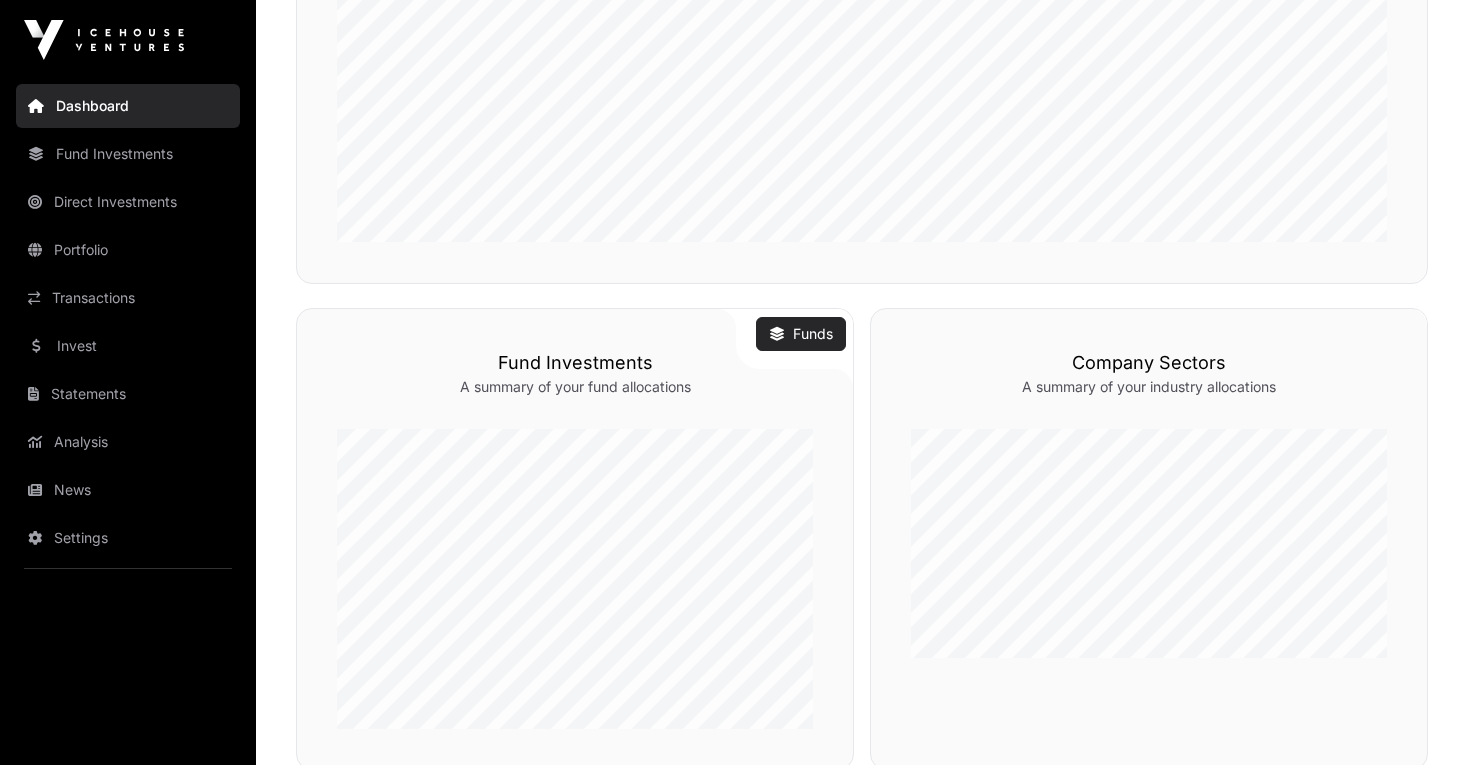 click on "Funds" 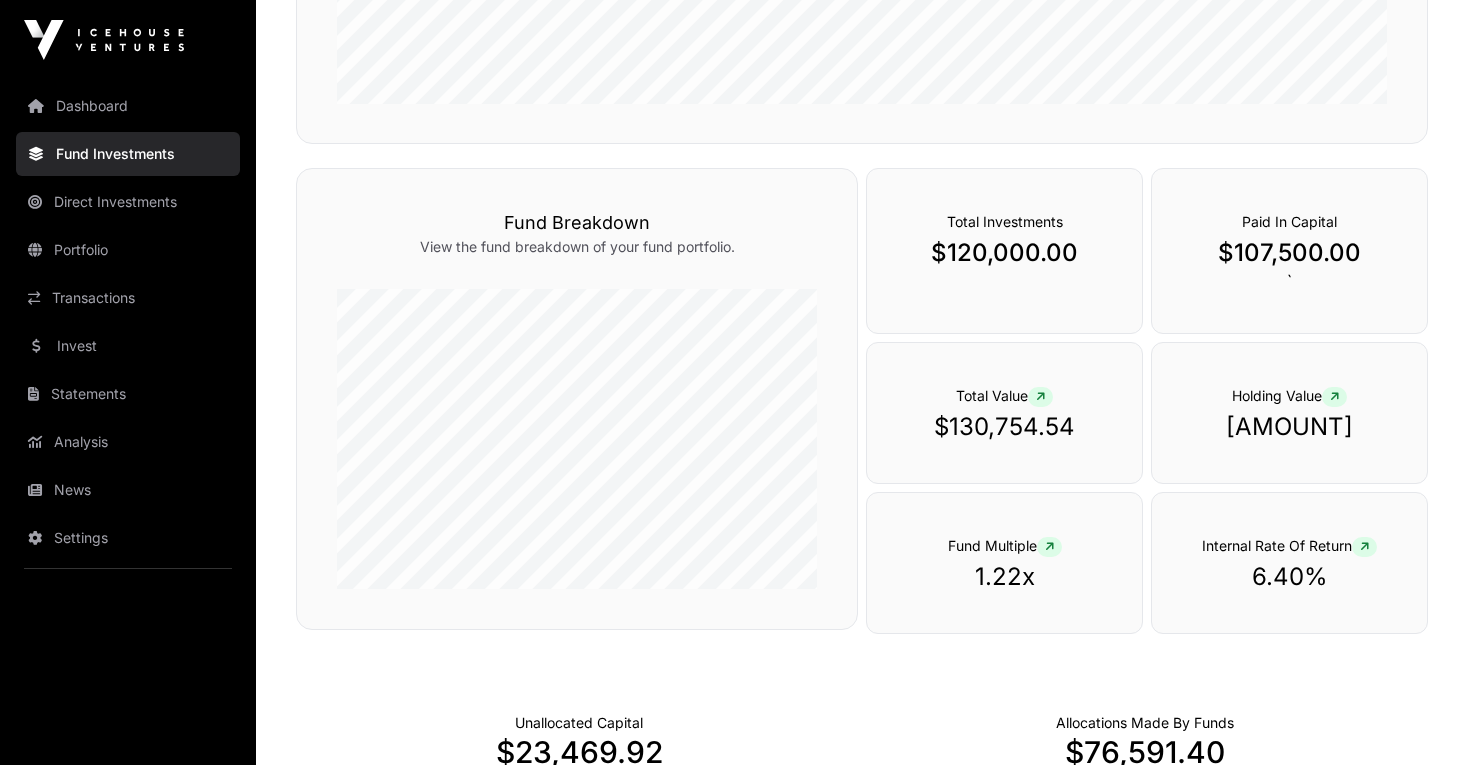 scroll, scrollTop: 659, scrollLeft: 0, axis: vertical 